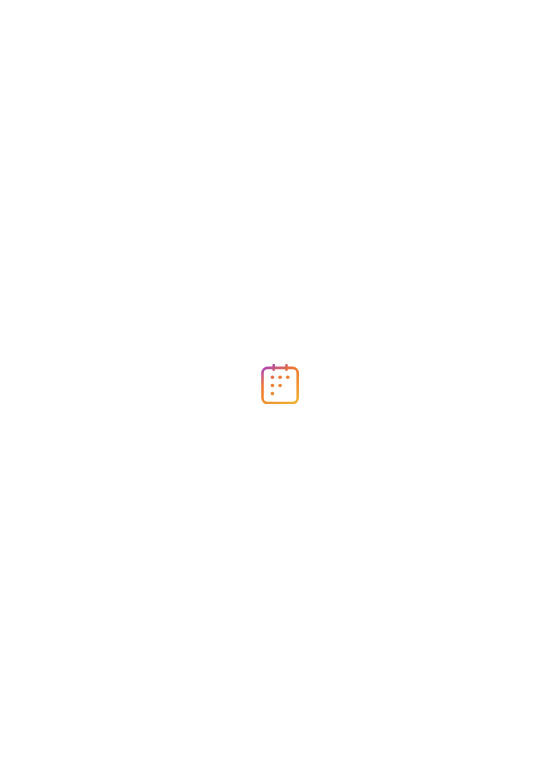 scroll, scrollTop: 0, scrollLeft: 0, axis: both 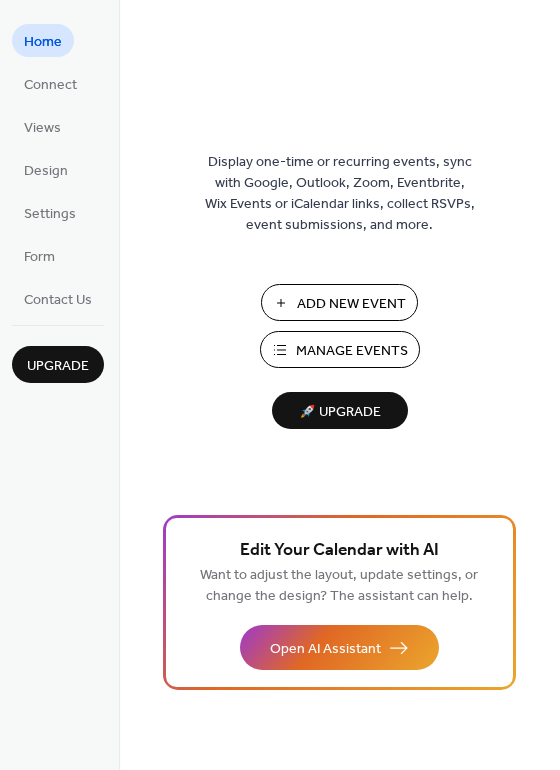 click on "Add New Event" at bounding box center (351, 304) 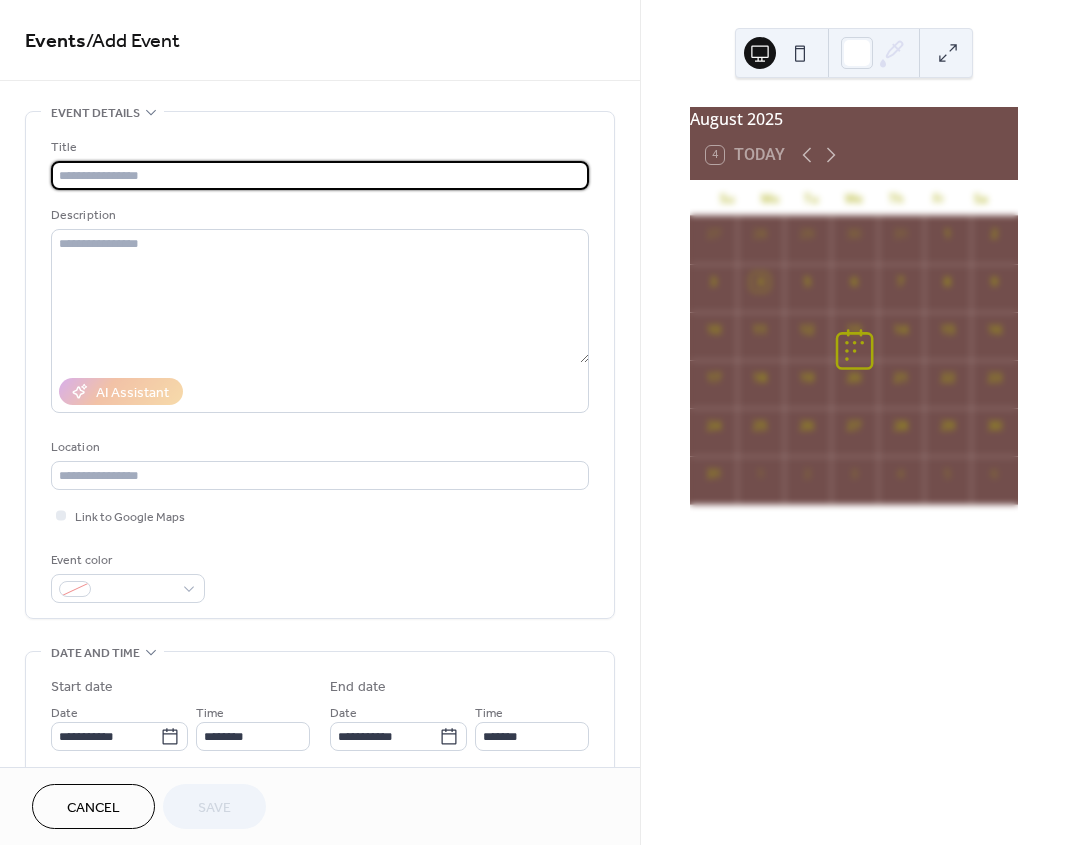 scroll, scrollTop: 0, scrollLeft: 0, axis: both 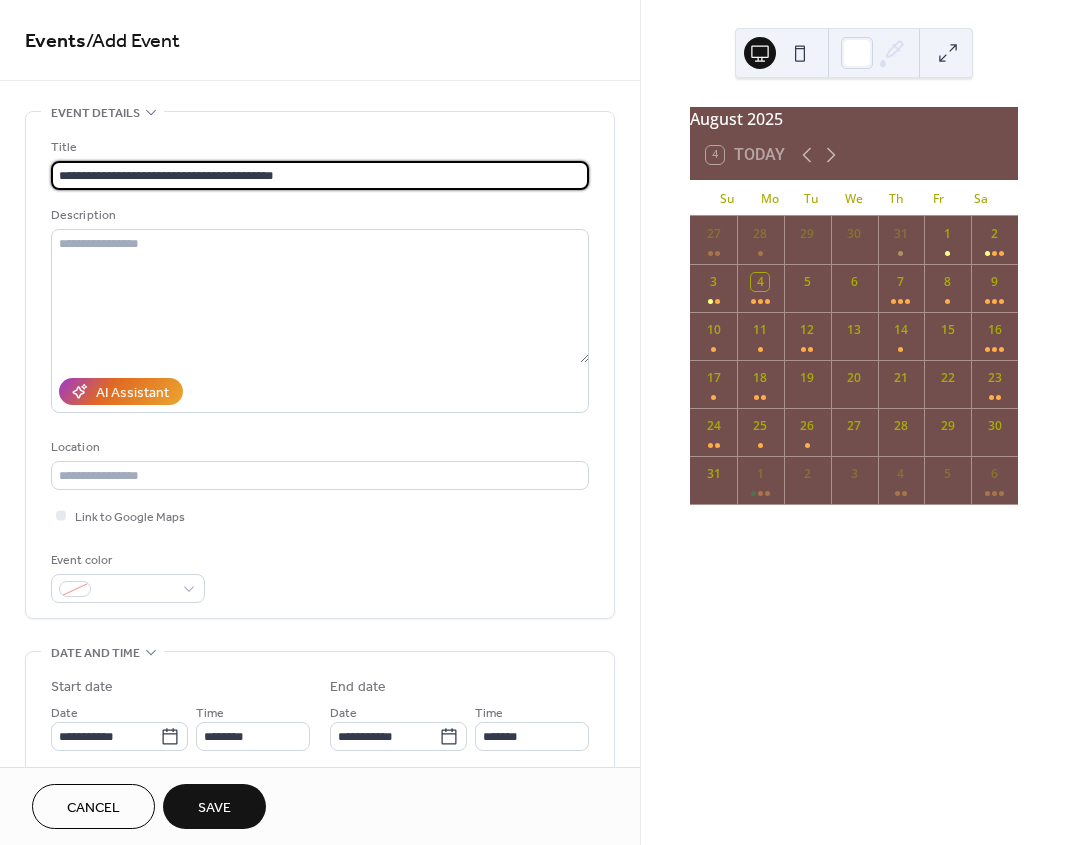 type on "**********" 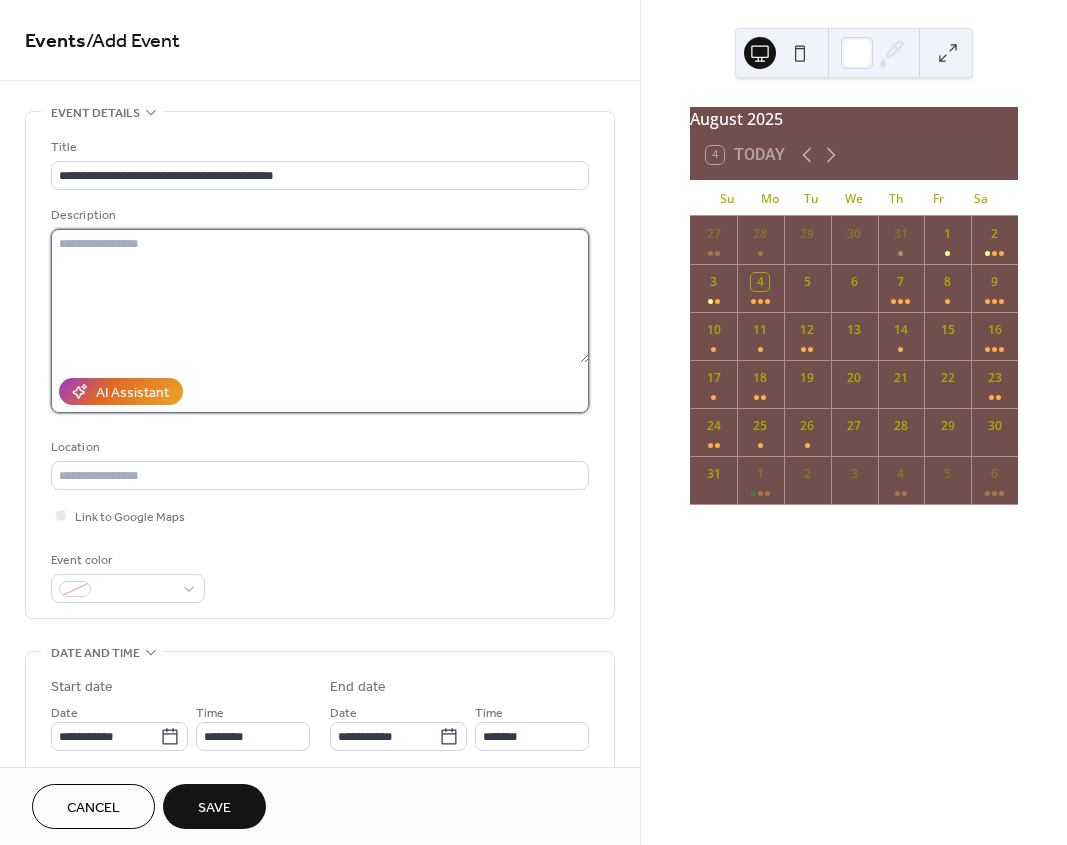 click at bounding box center [320, 296] 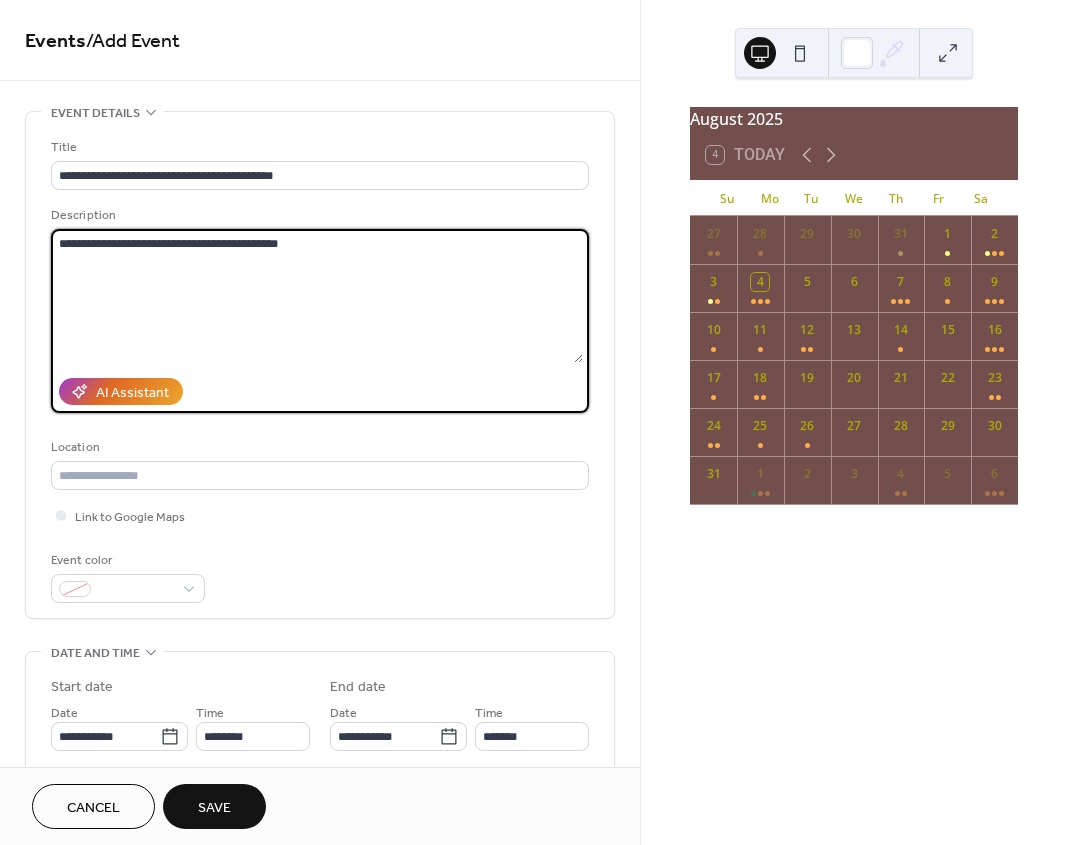 type on "**********" 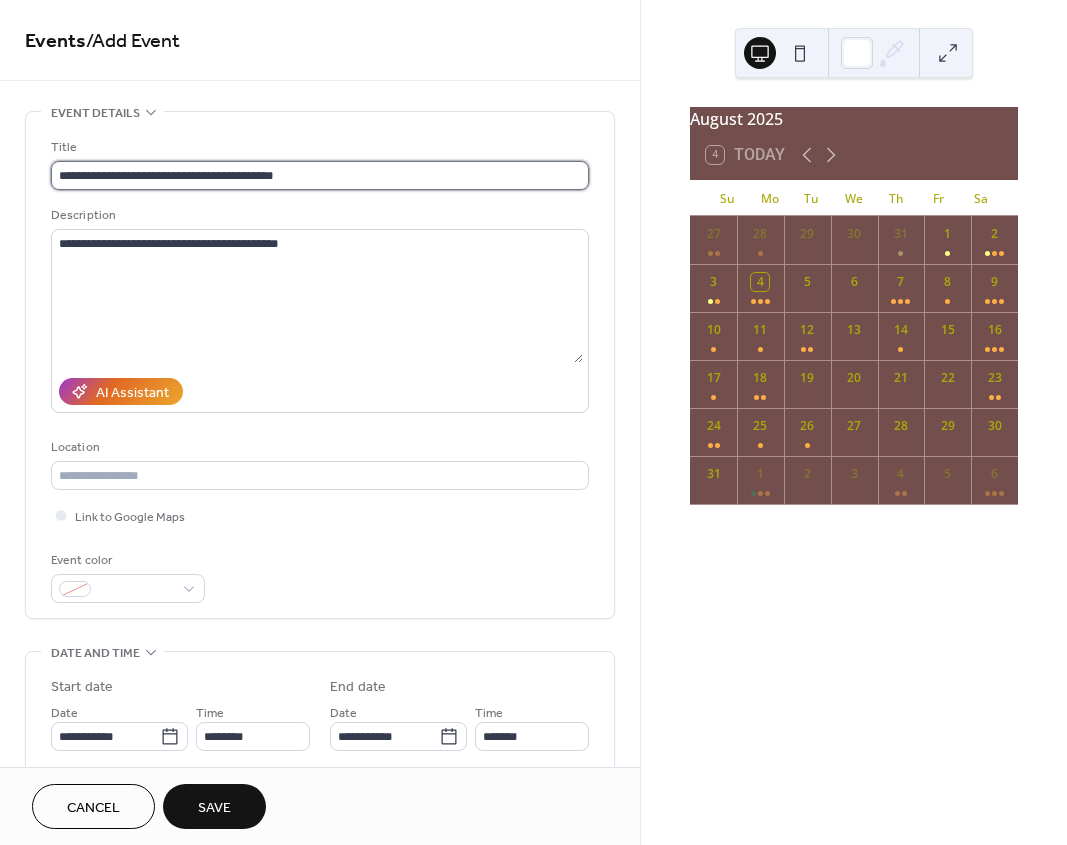 click on "**********" at bounding box center [320, 175] 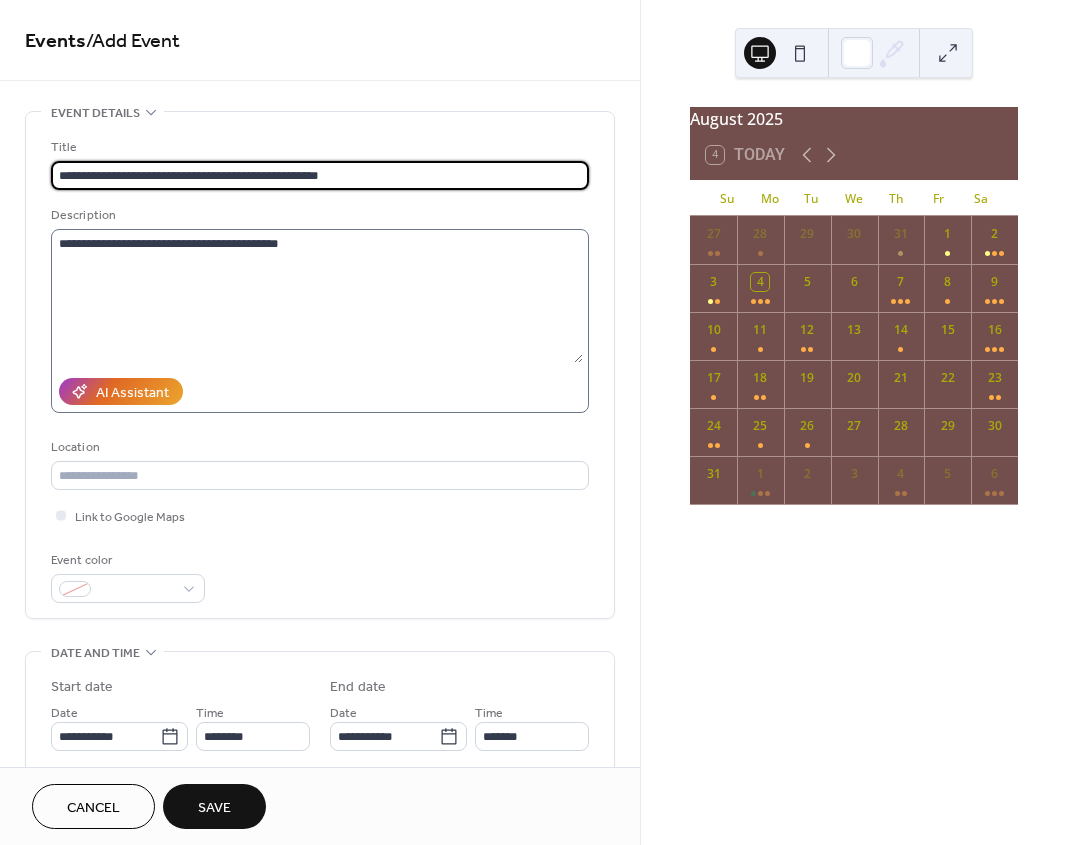 type on "**********" 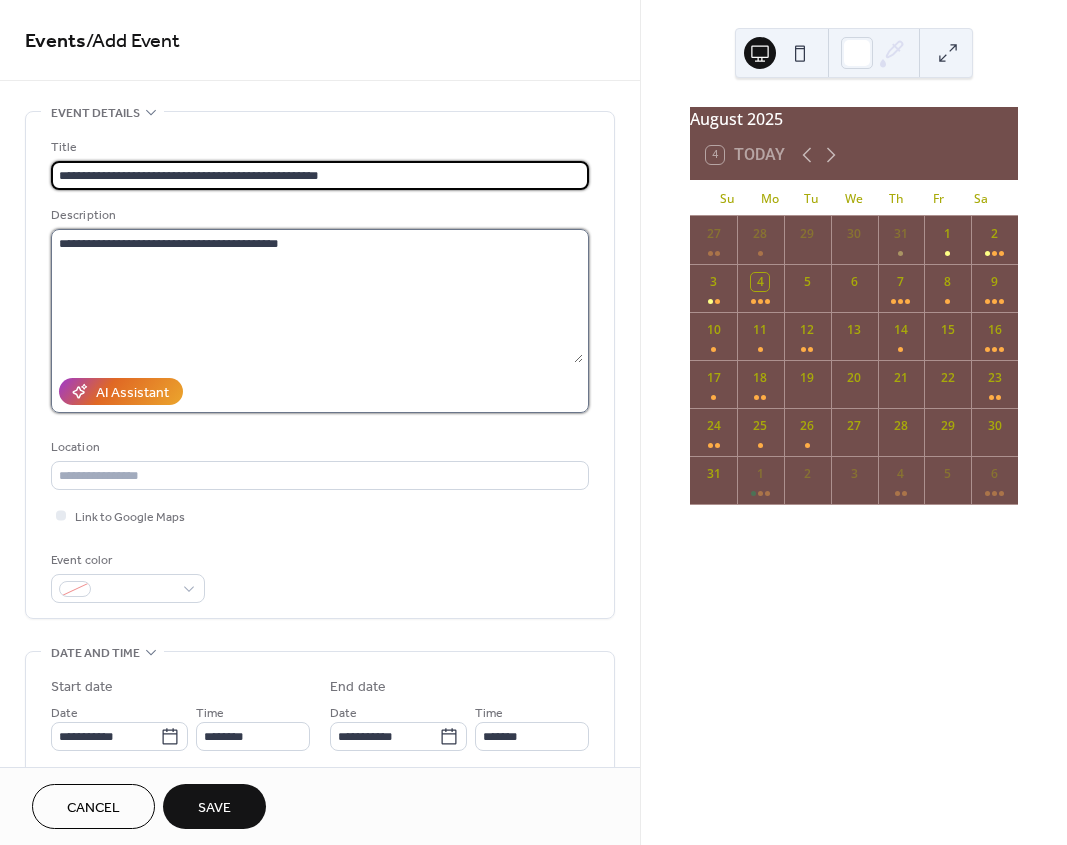 click on "**********" at bounding box center [317, 296] 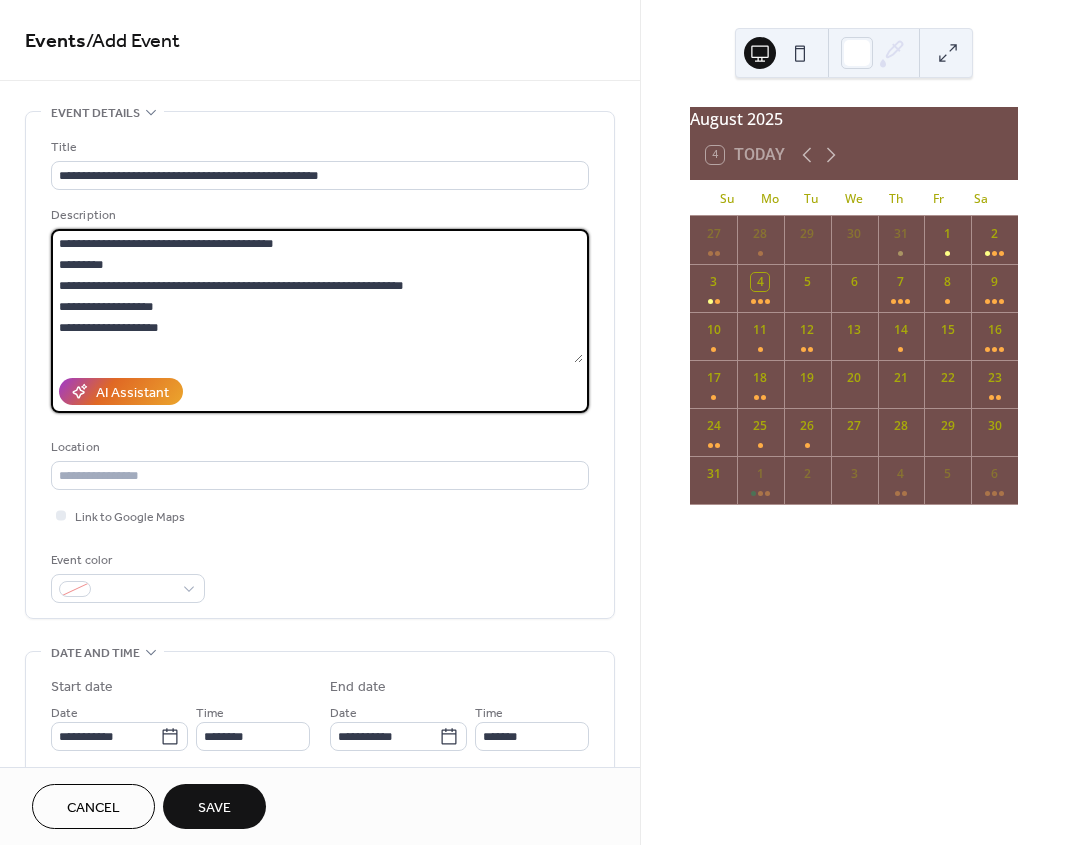 scroll, scrollTop: 18, scrollLeft: 0, axis: vertical 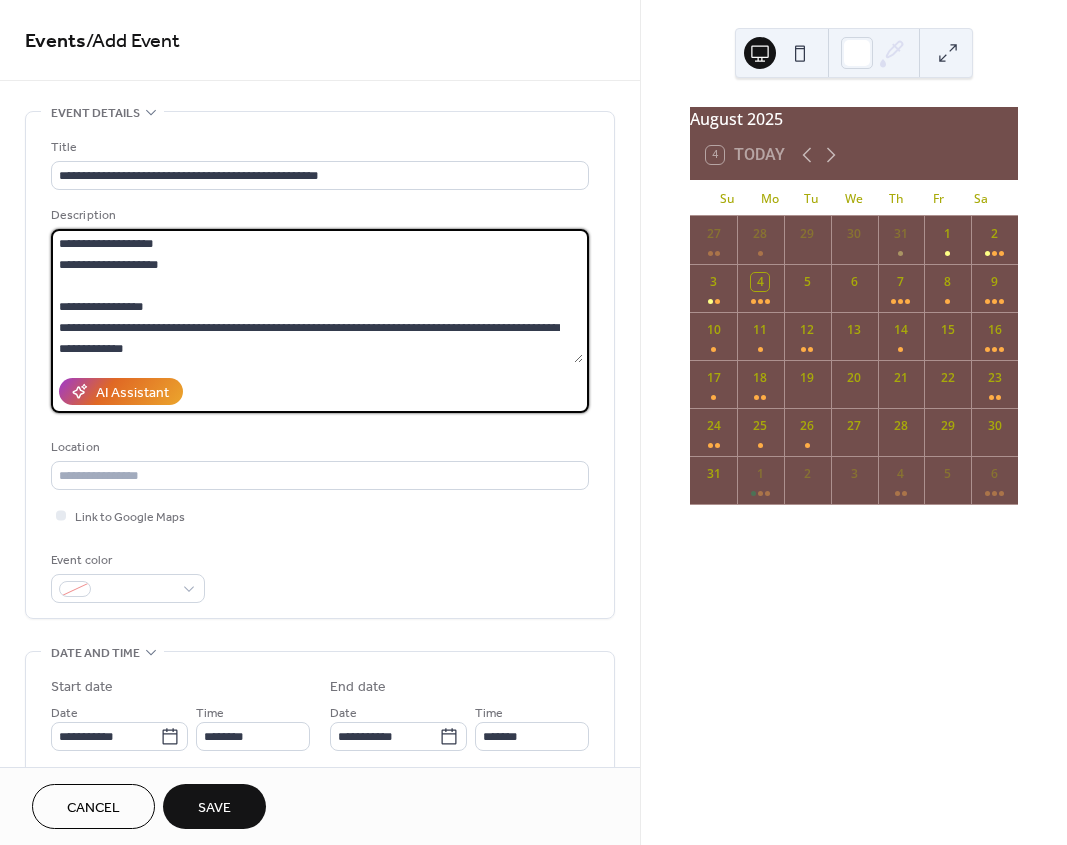 click on "**********" at bounding box center (317, 296) 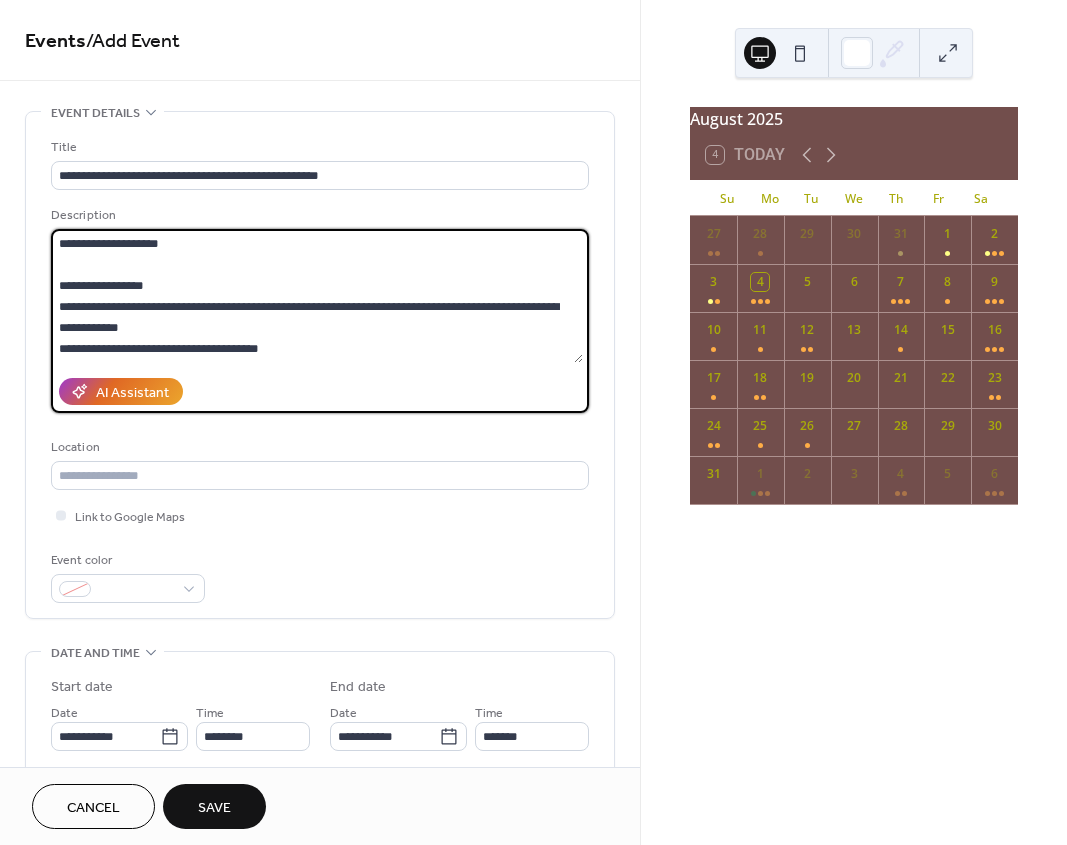 scroll, scrollTop: 102, scrollLeft: 0, axis: vertical 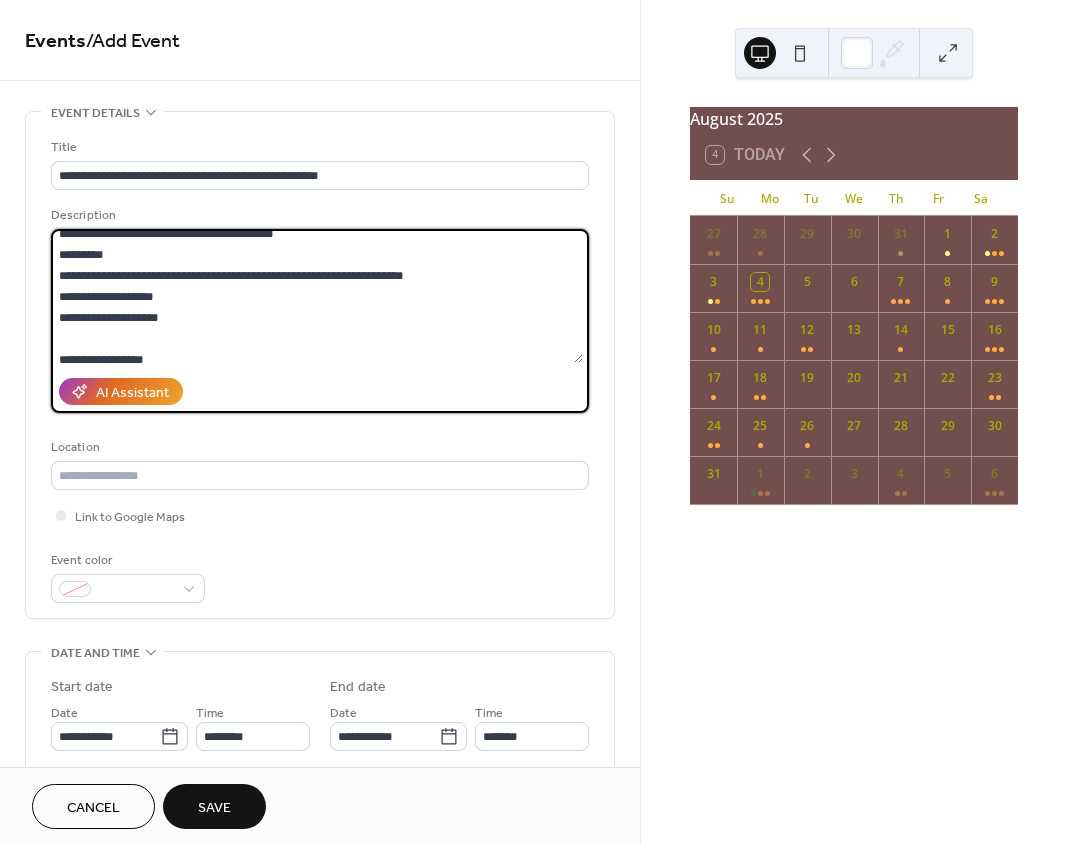 drag, startPoint x: 188, startPoint y: 314, endPoint x: 23, endPoint y: 289, distance: 166.8832 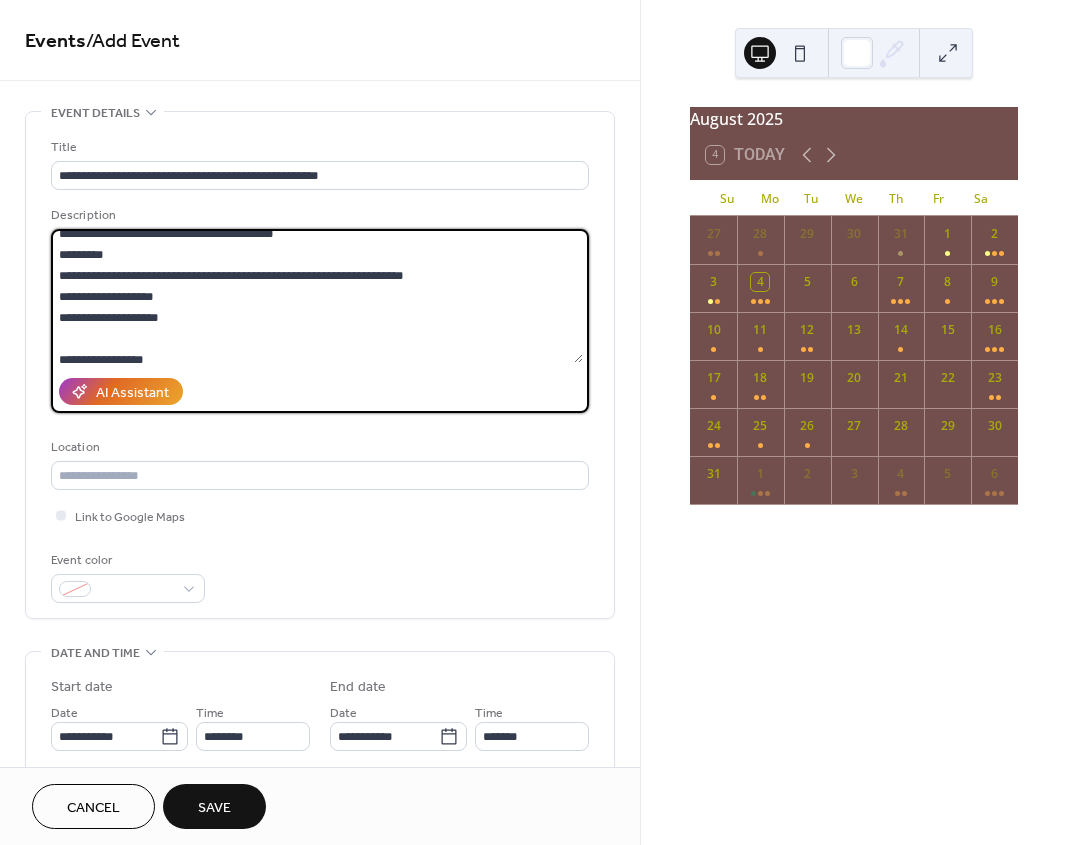 click on "**********" at bounding box center (320, 798) 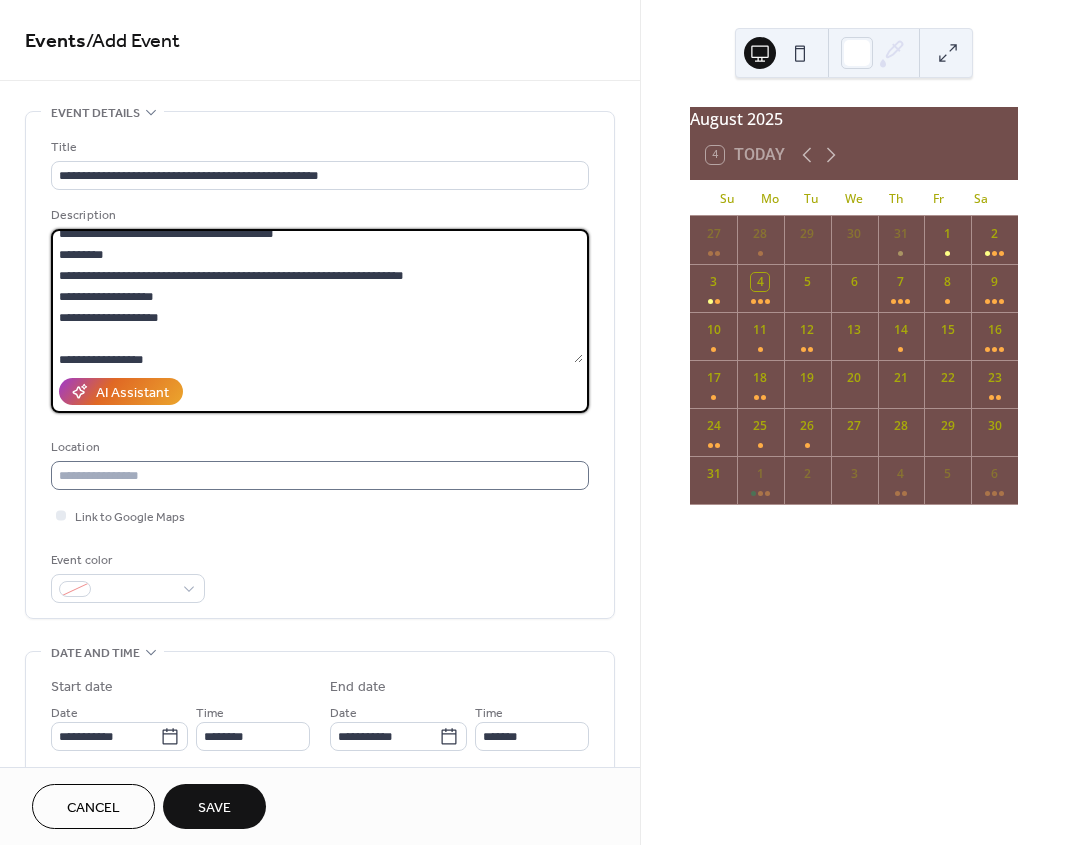 type on "**********" 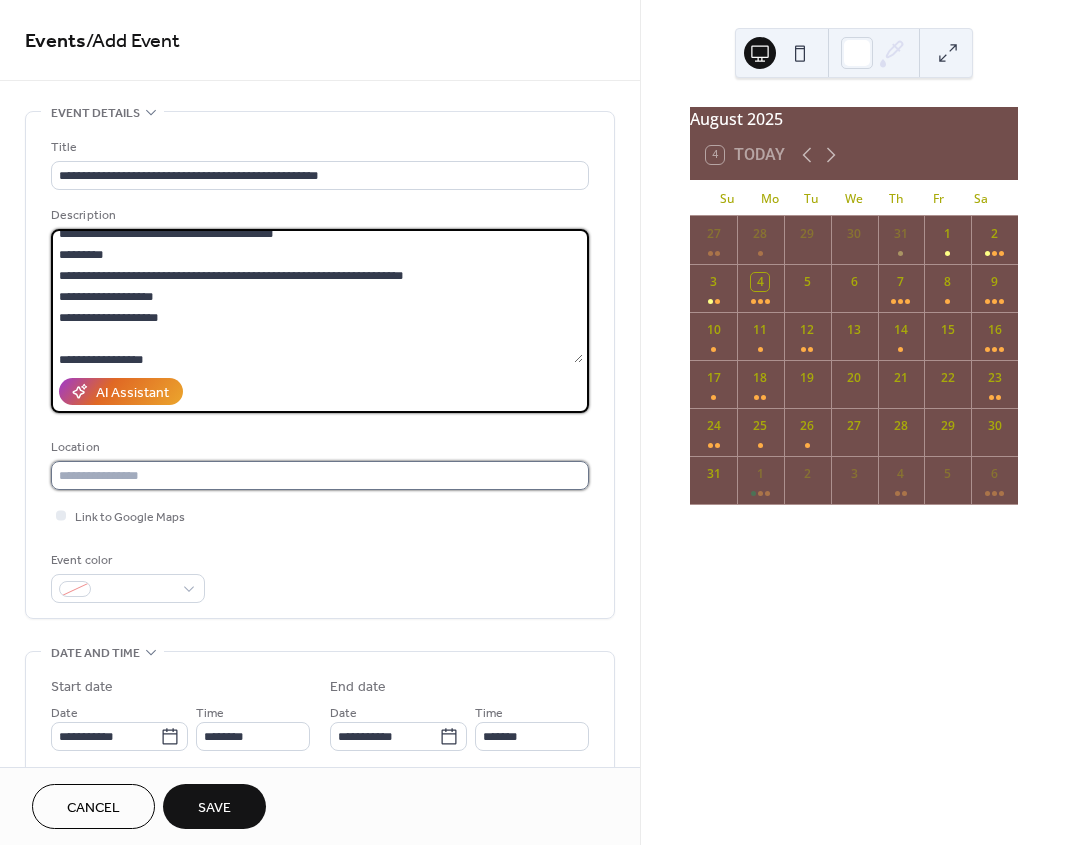 click at bounding box center (320, 475) 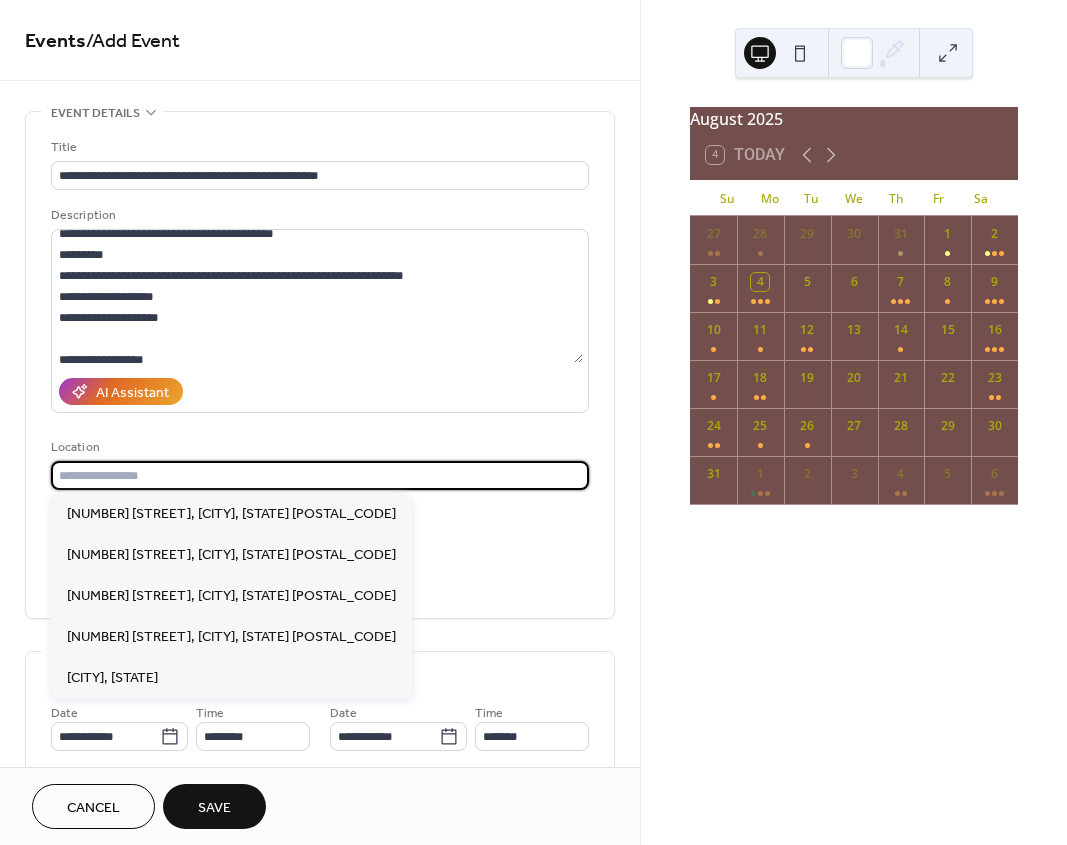 paste on "**********" 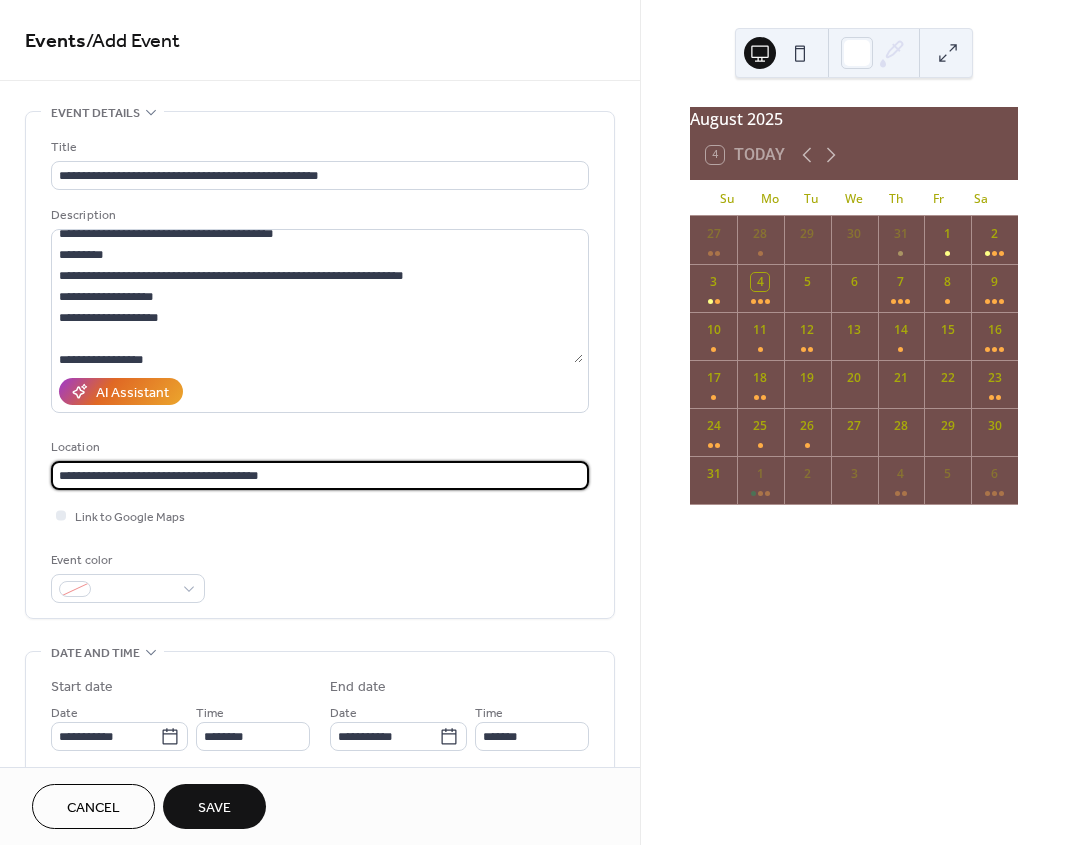 click on "**********" at bounding box center (320, 475) 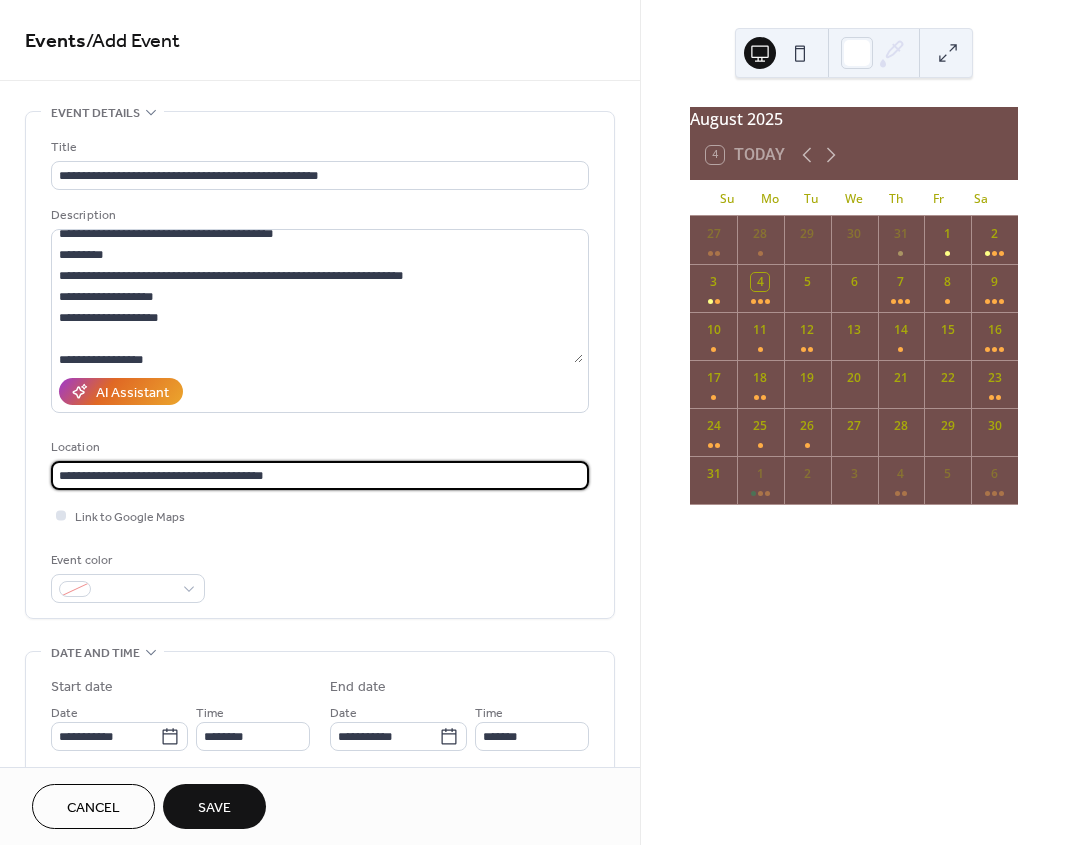 type on "**********" 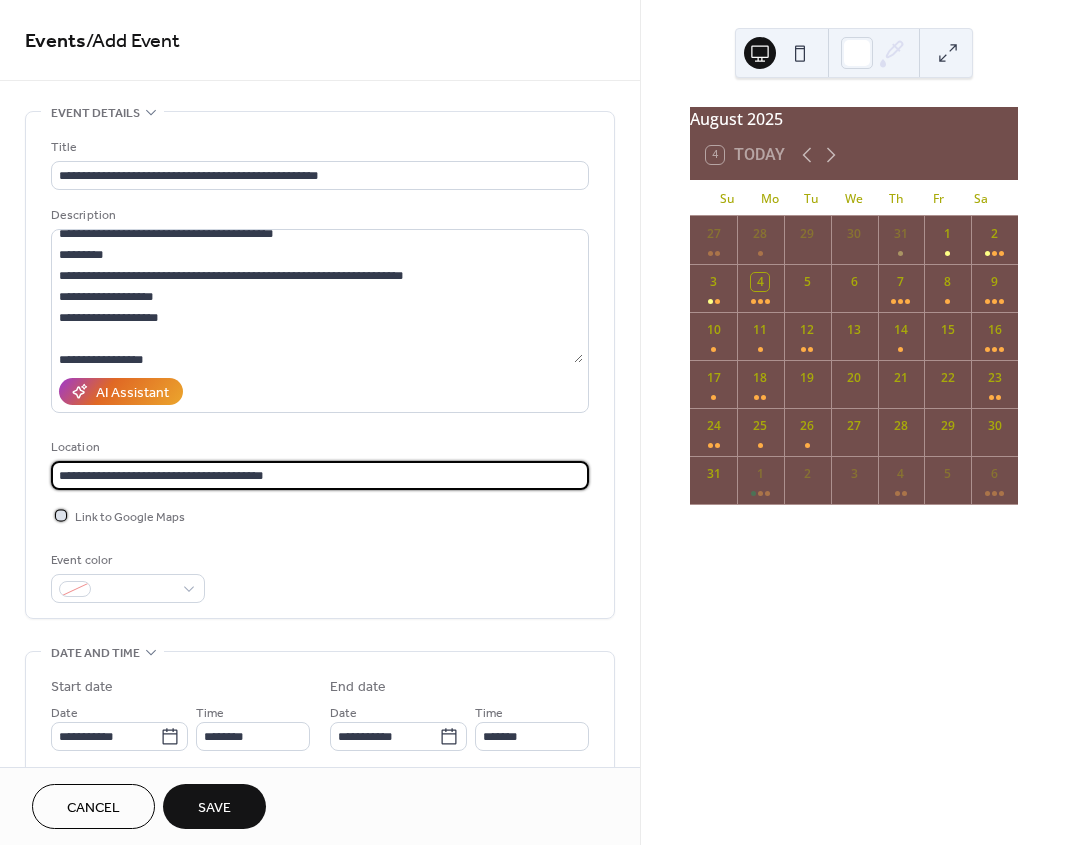 click at bounding box center [61, 515] 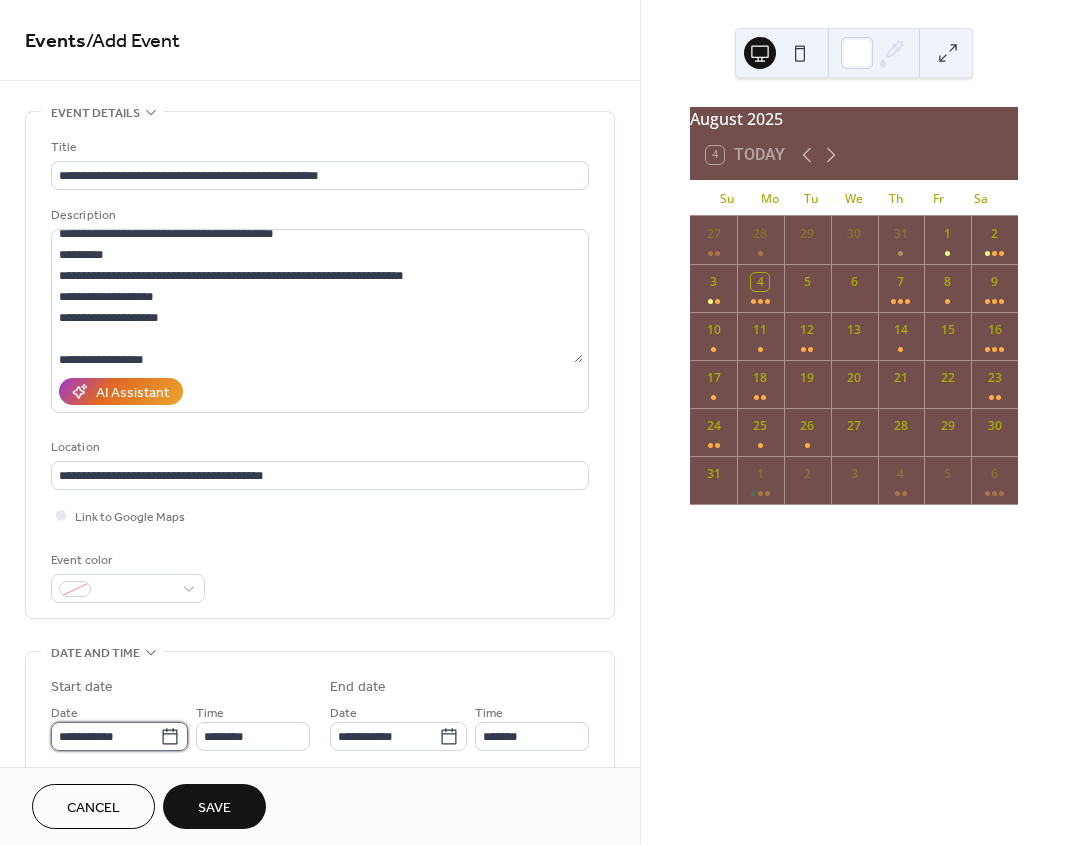 click on "**********" at bounding box center (105, 736) 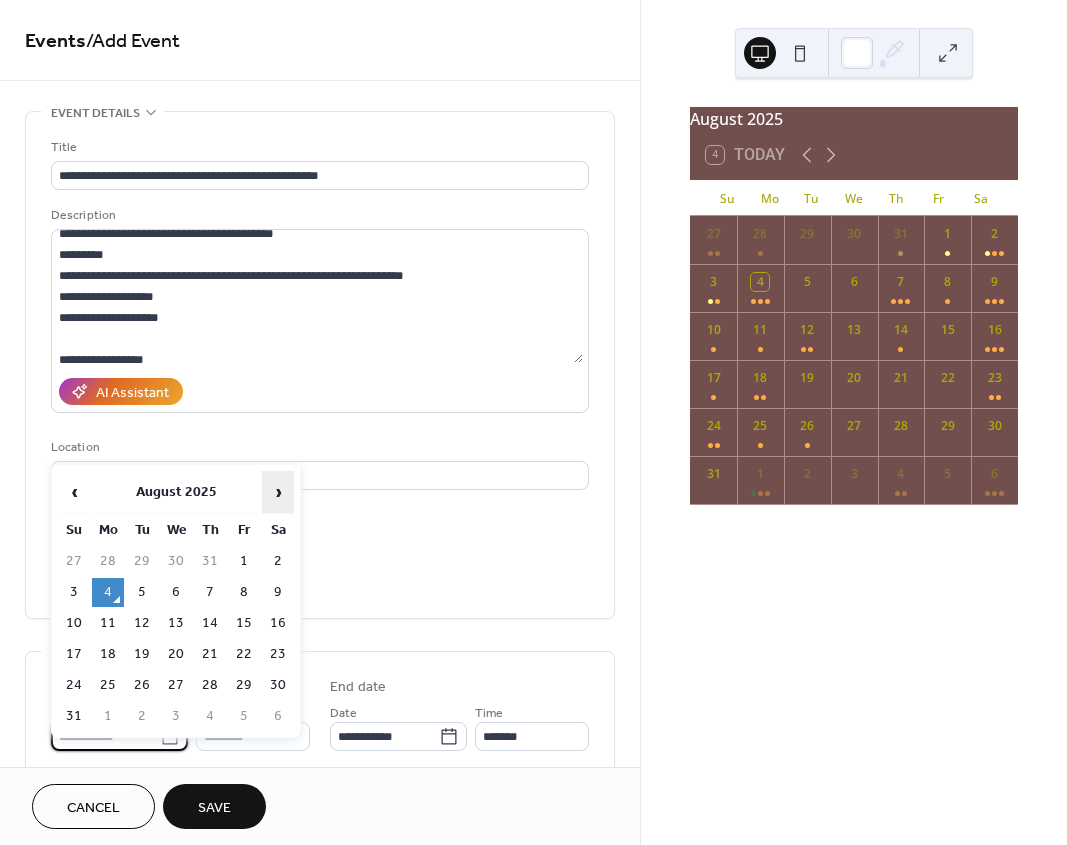 click on "›" at bounding box center (278, 492) 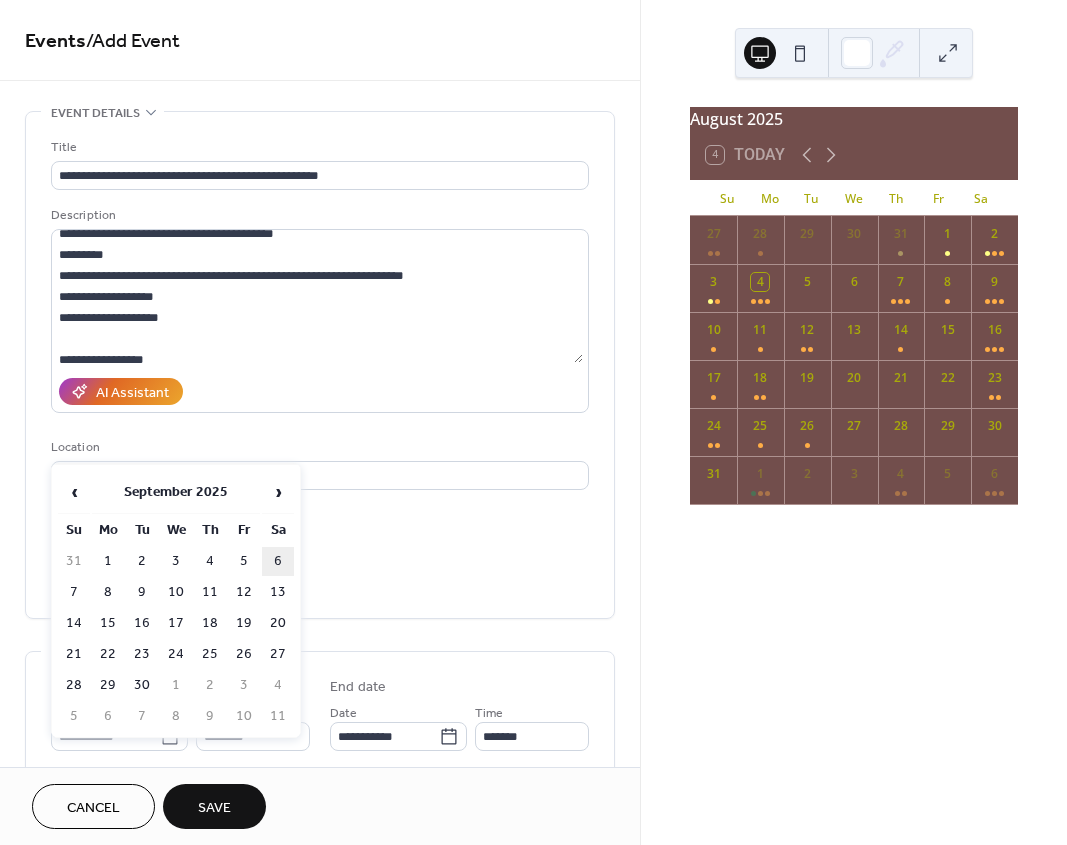 click on "6" at bounding box center (278, 561) 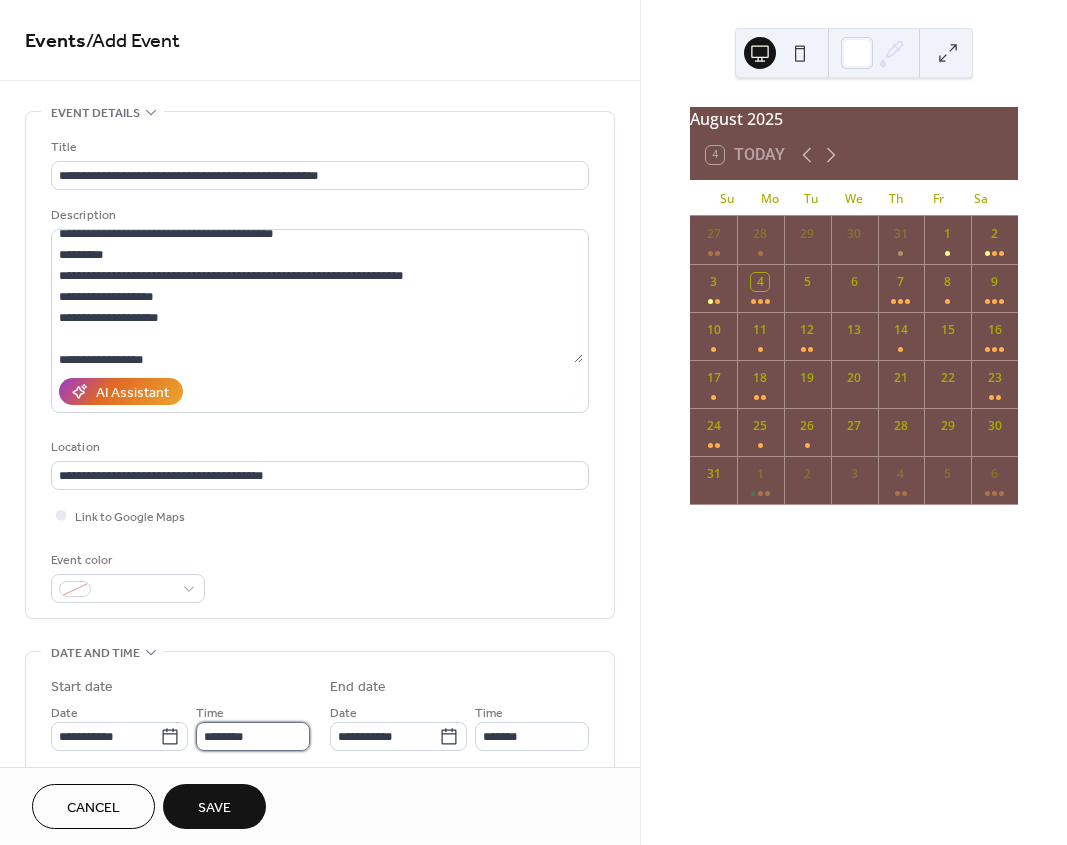 click on "********" at bounding box center (253, 736) 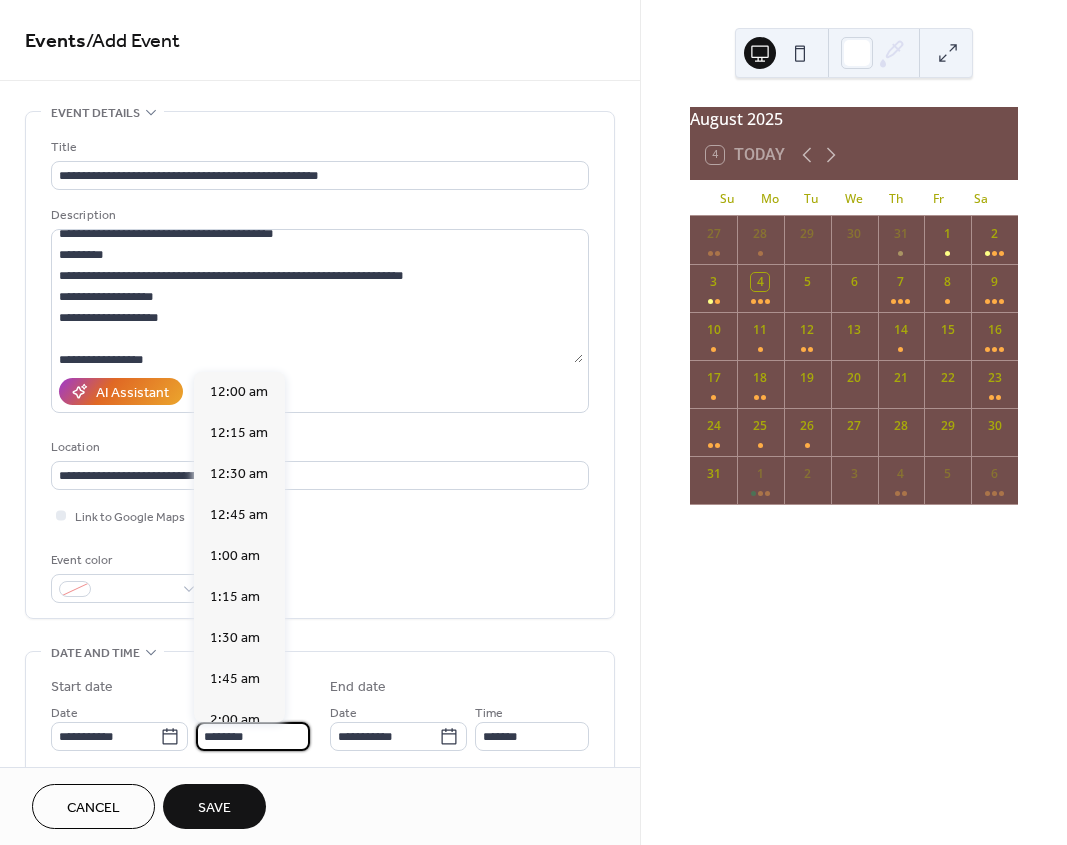 scroll, scrollTop: 1968, scrollLeft: 0, axis: vertical 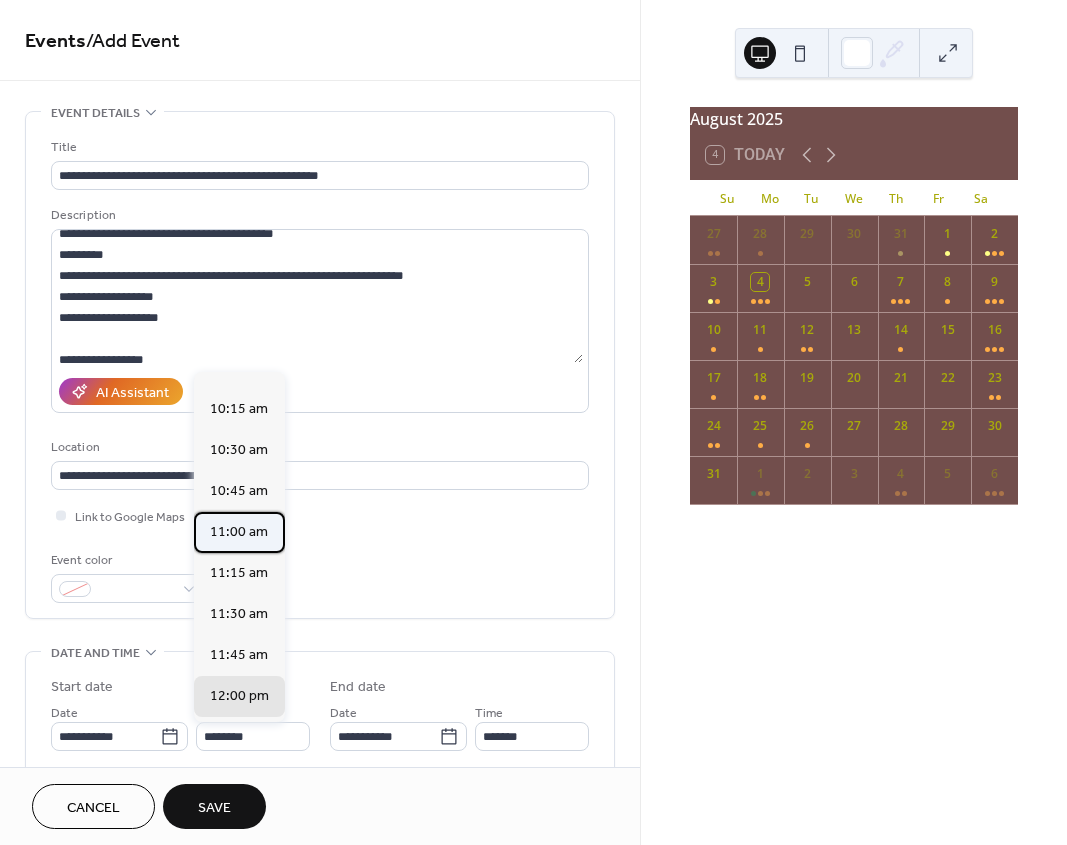 click on "11:00 am" at bounding box center (239, 532) 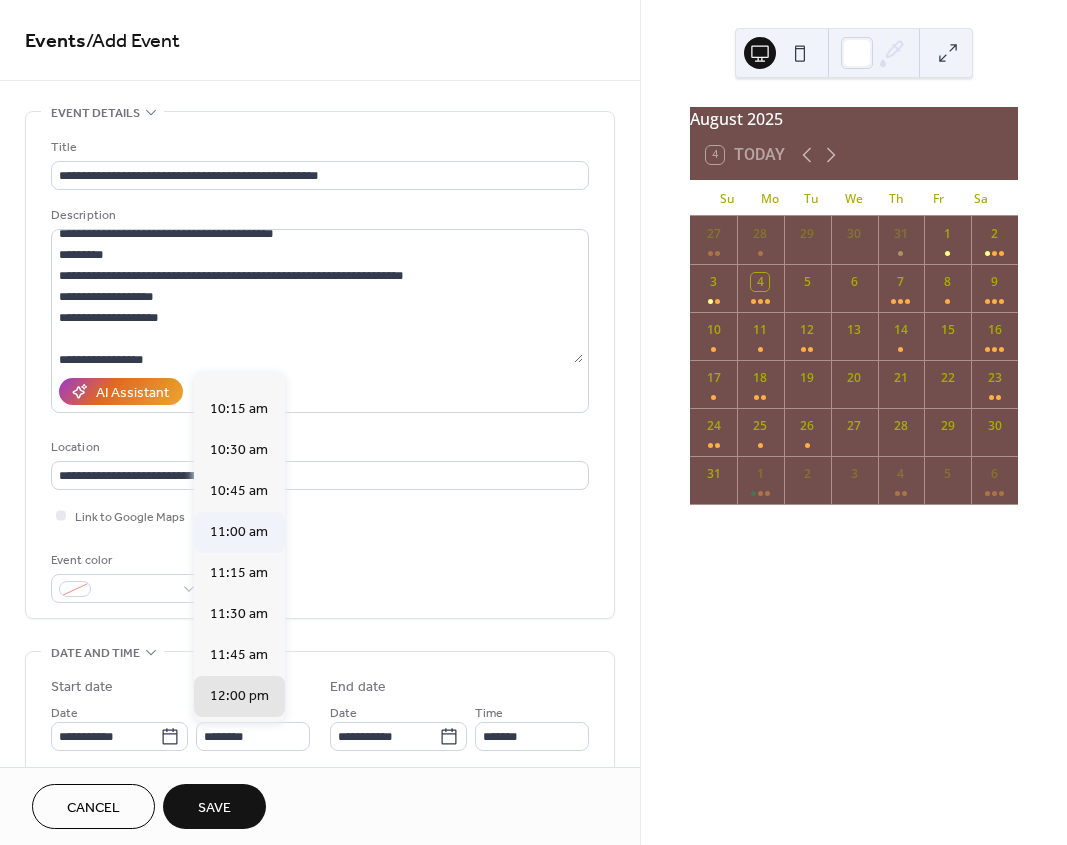 type on "********" 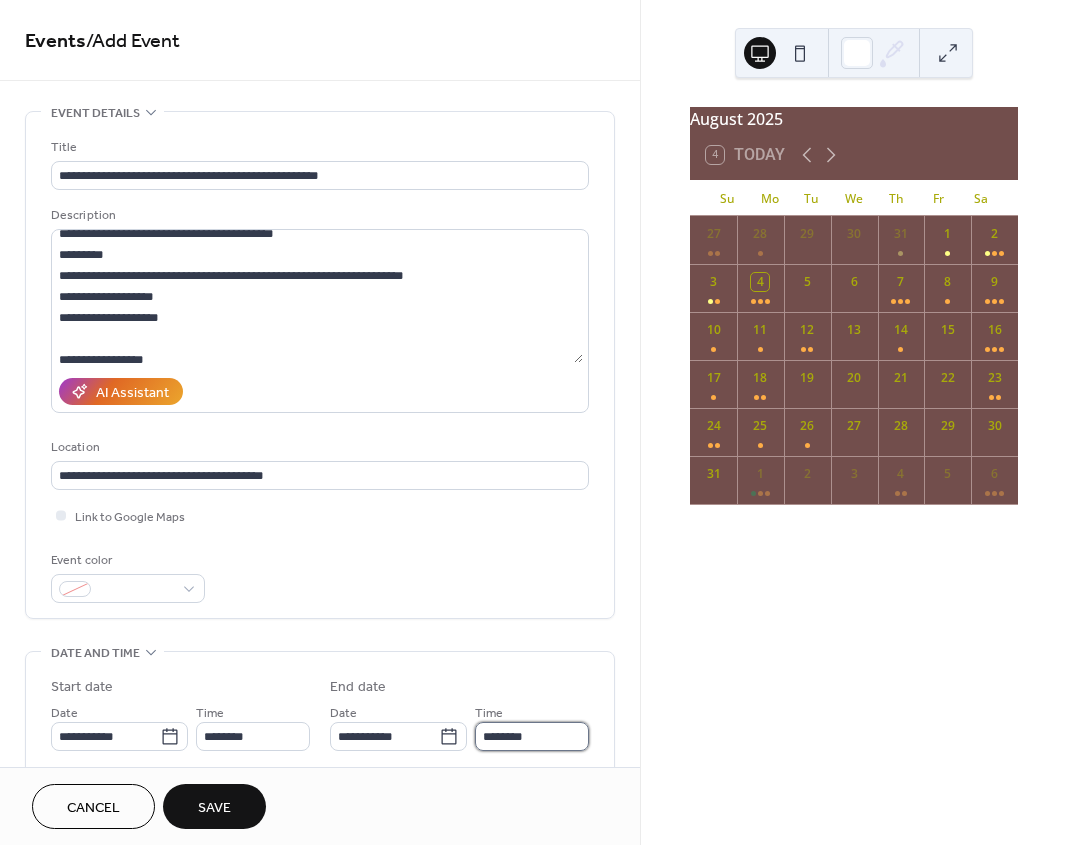 click on "********" at bounding box center (532, 736) 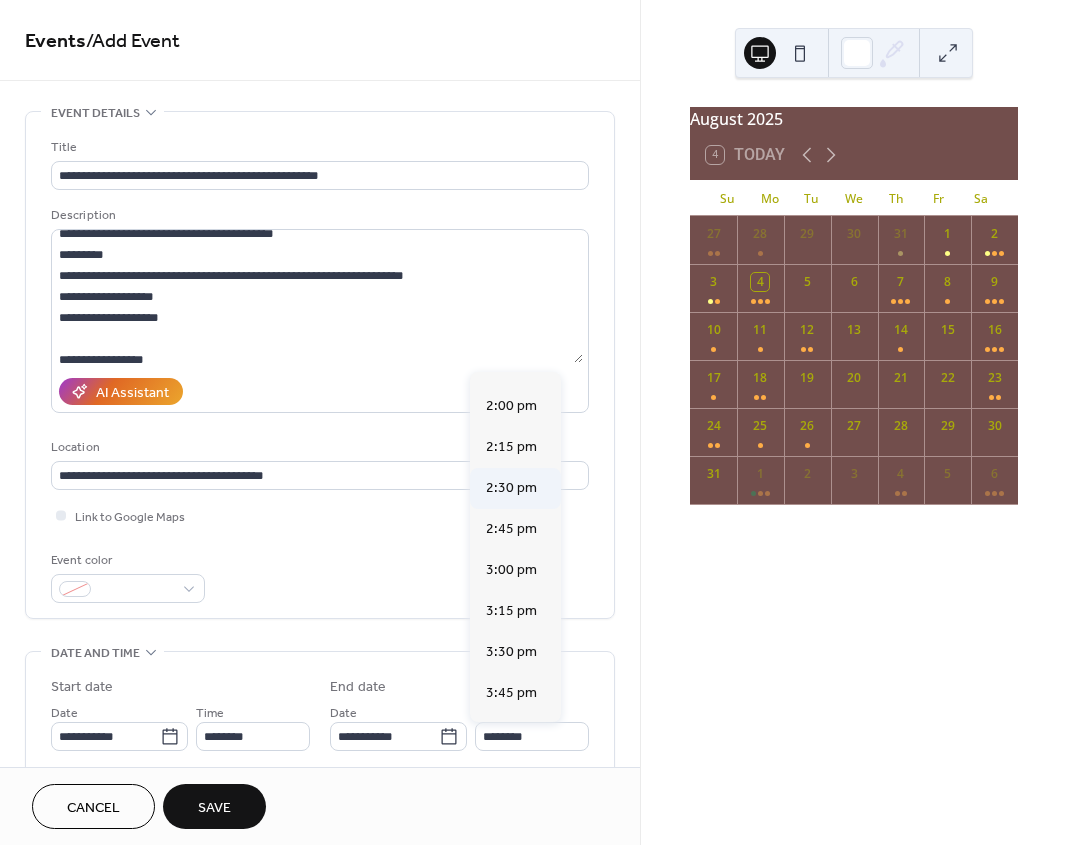 scroll, scrollTop: 442, scrollLeft: 0, axis: vertical 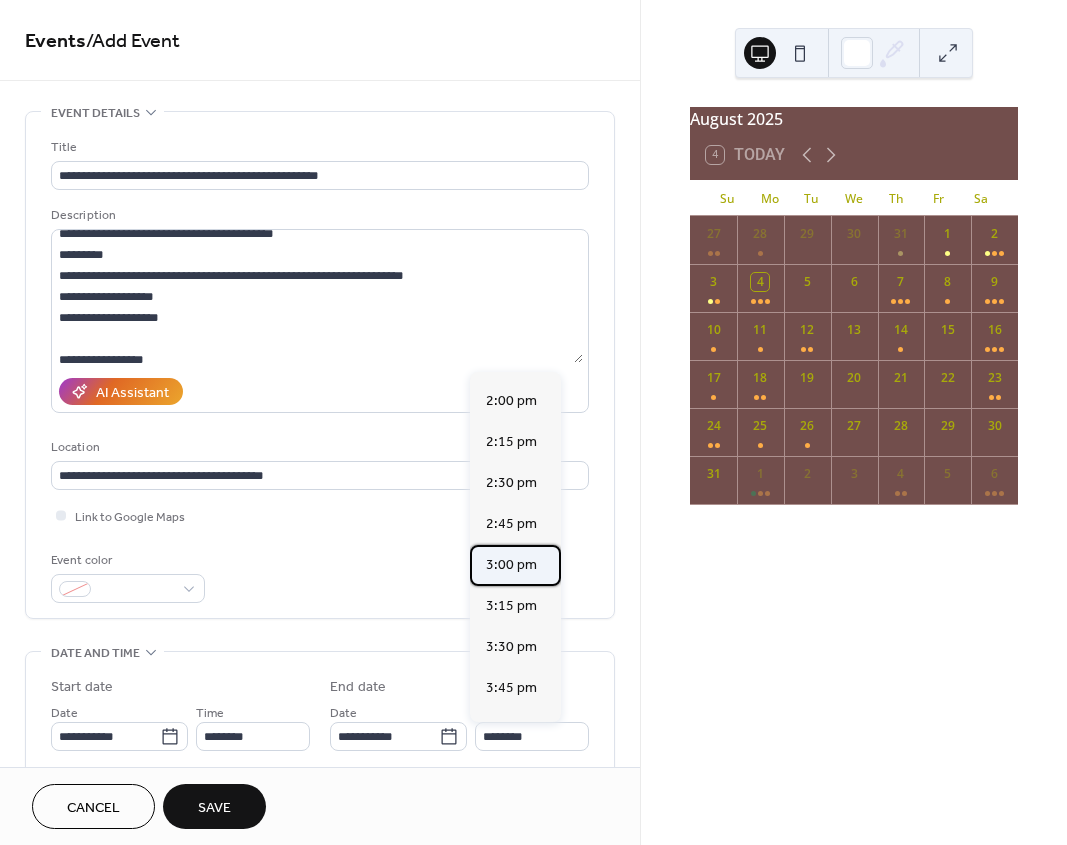 click on "3:00 pm" at bounding box center (511, 565) 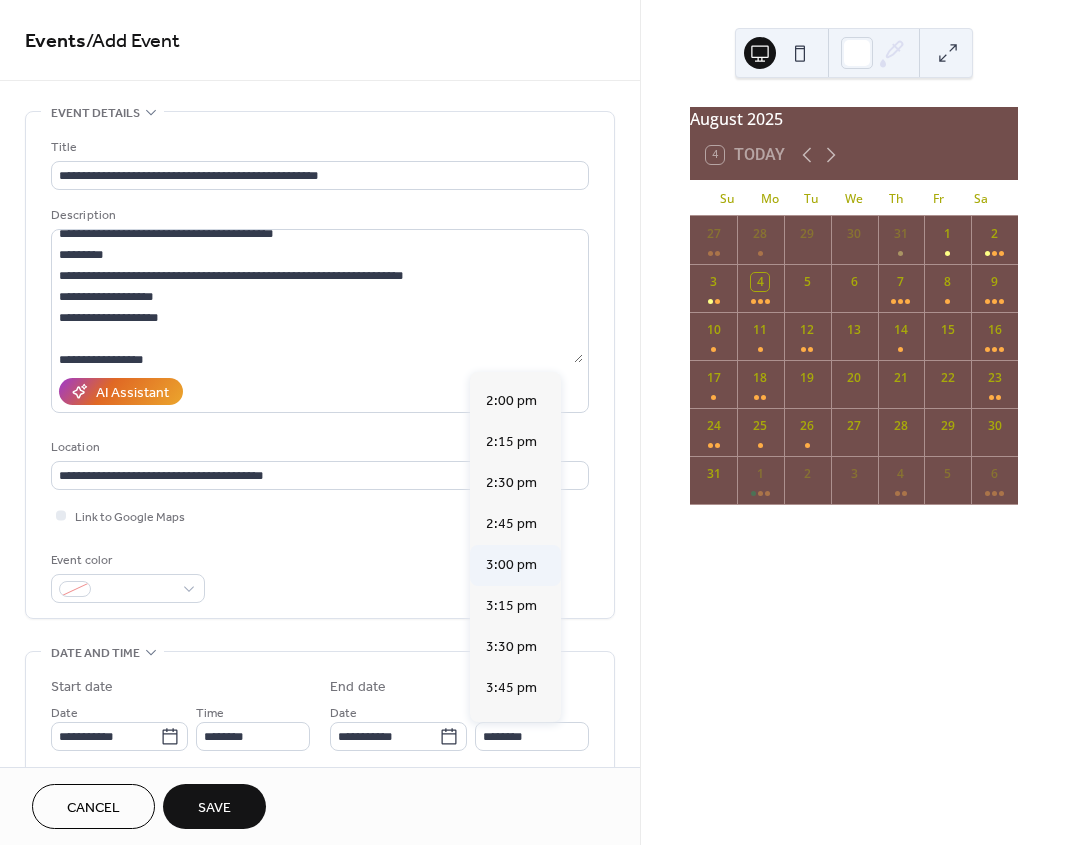 type on "*******" 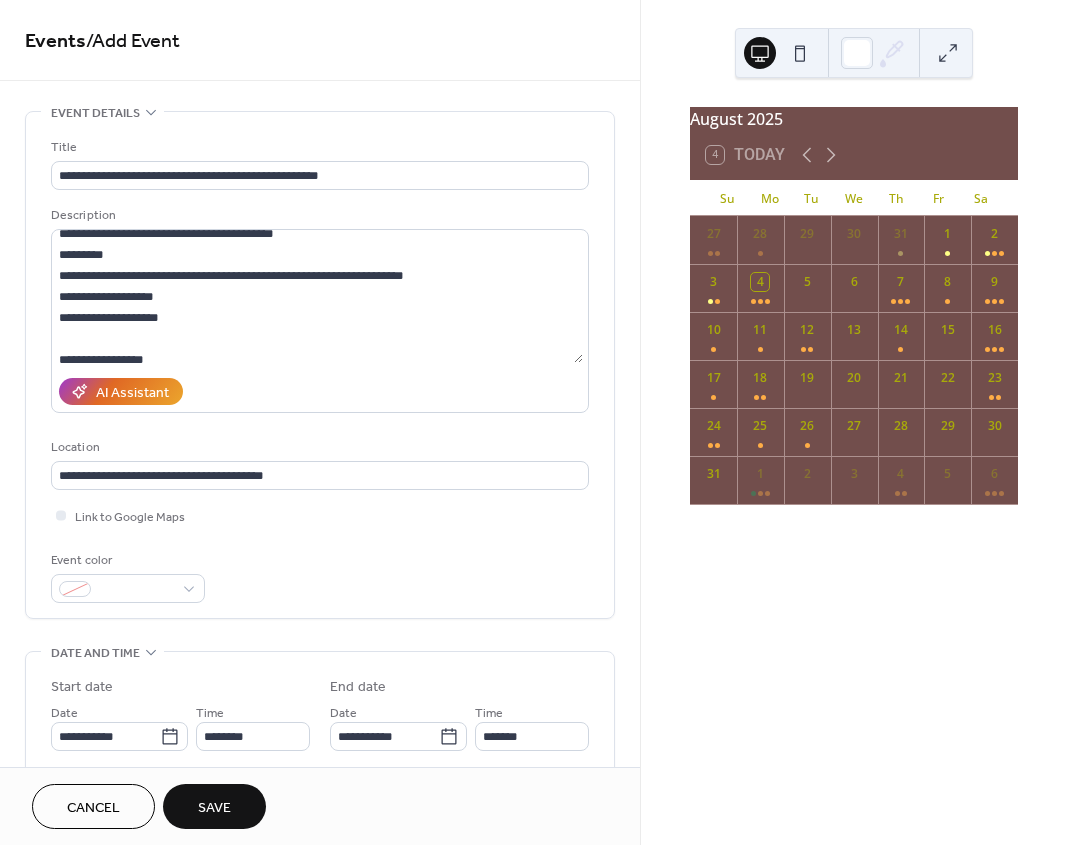 click on "Save" at bounding box center [214, 808] 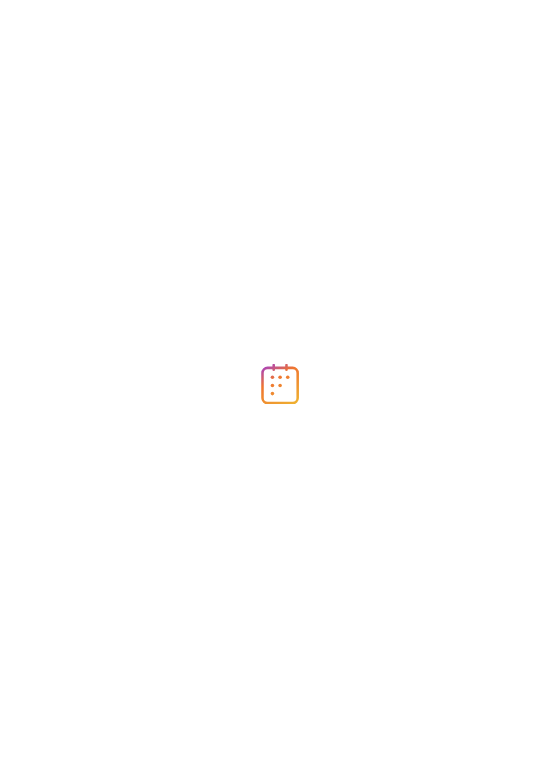 scroll, scrollTop: 0, scrollLeft: 0, axis: both 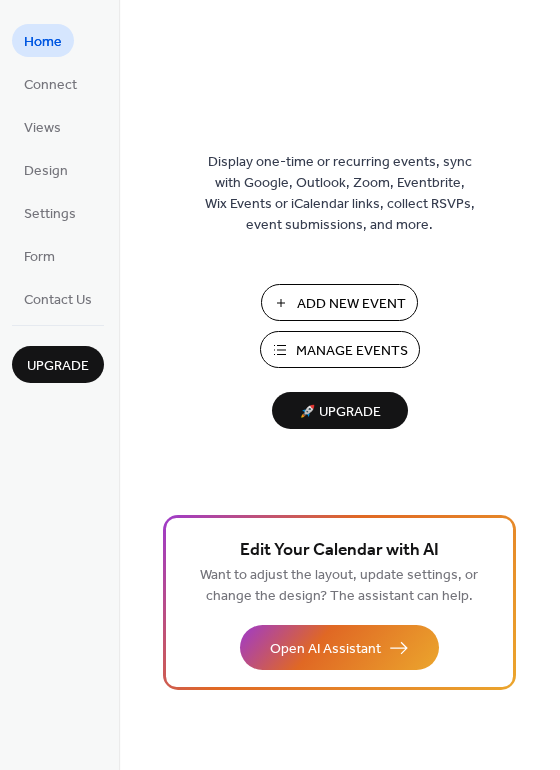 click on "Add New Event" at bounding box center (351, 304) 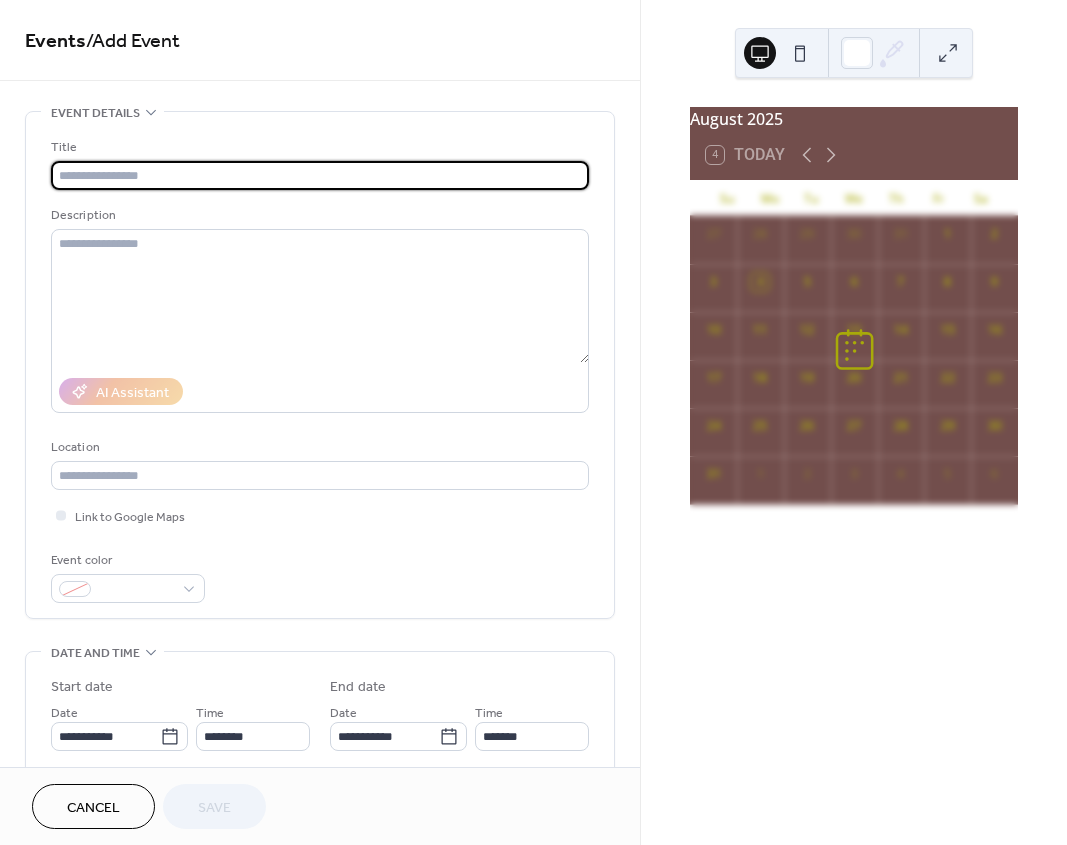 scroll, scrollTop: 0, scrollLeft: 0, axis: both 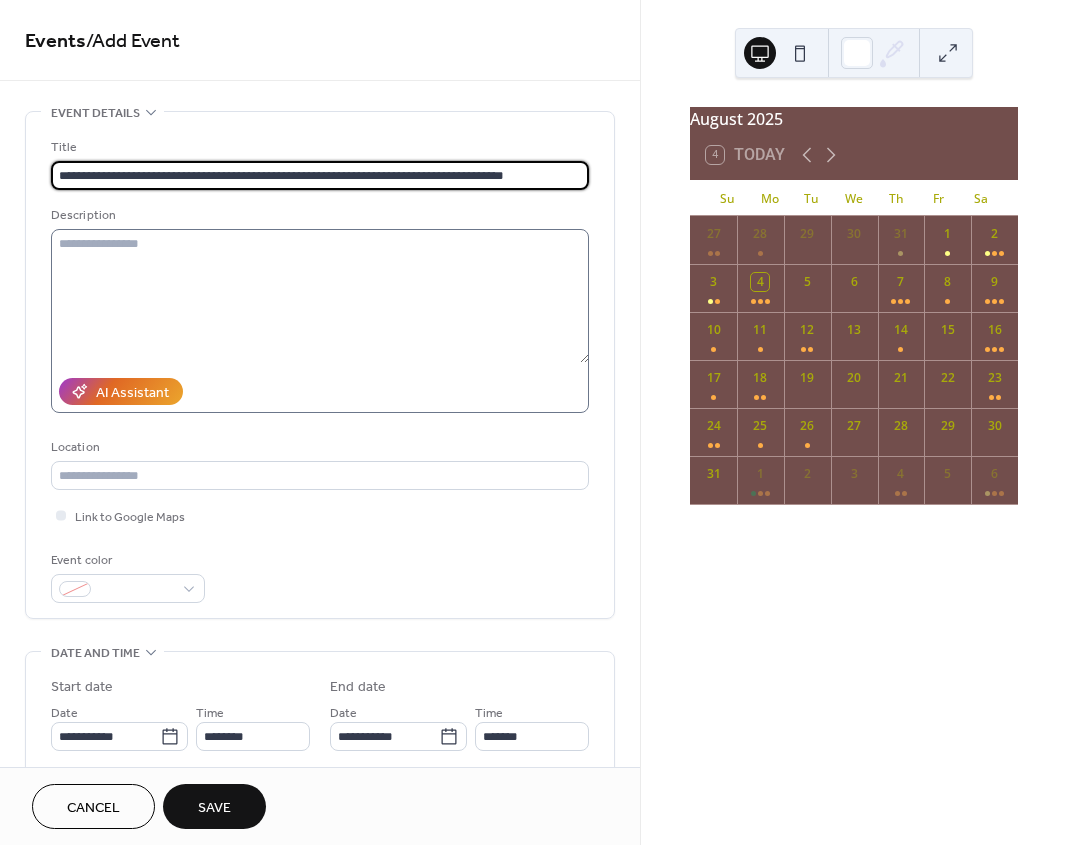 type on "**********" 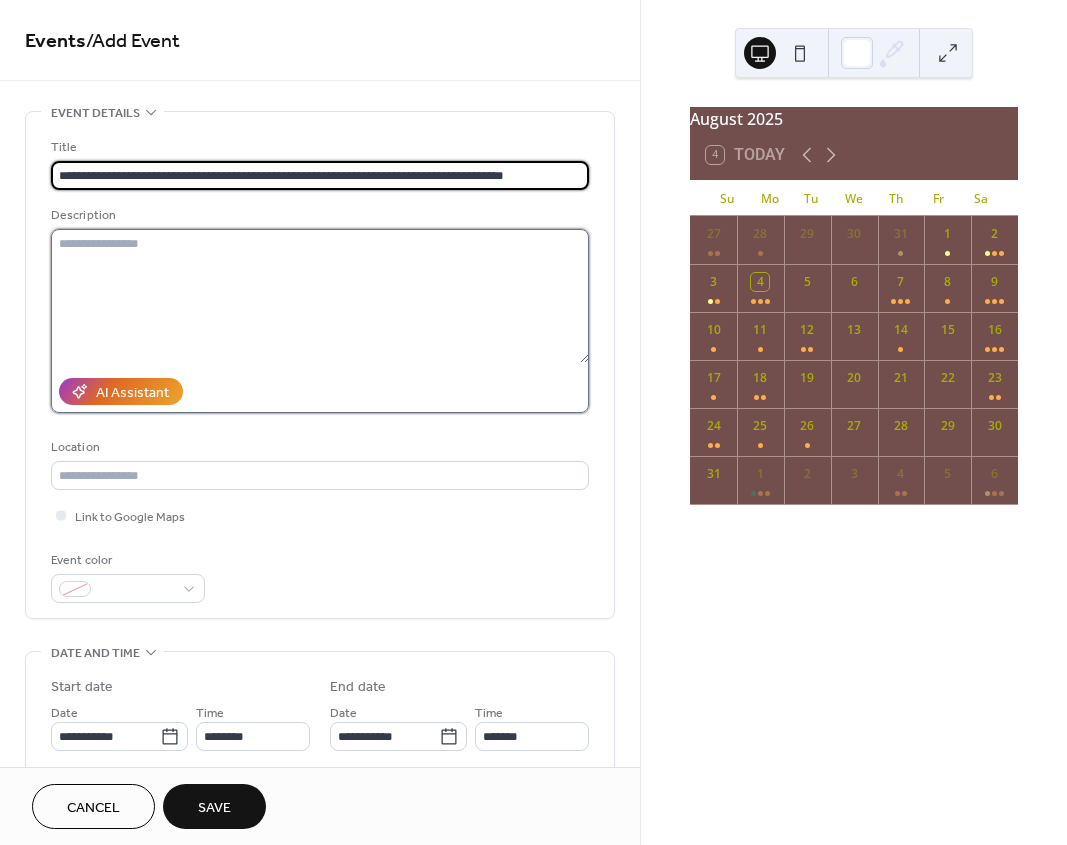 click at bounding box center [320, 296] 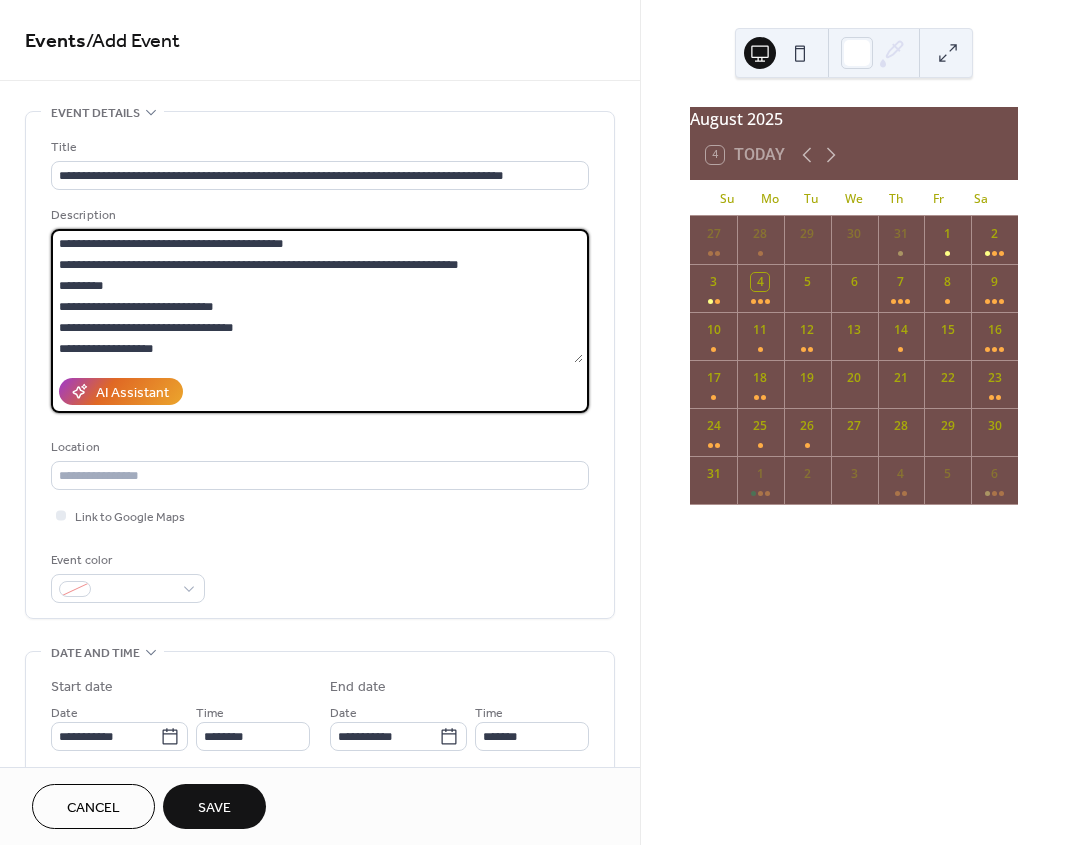 click on "**********" at bounding box center (317, 296) 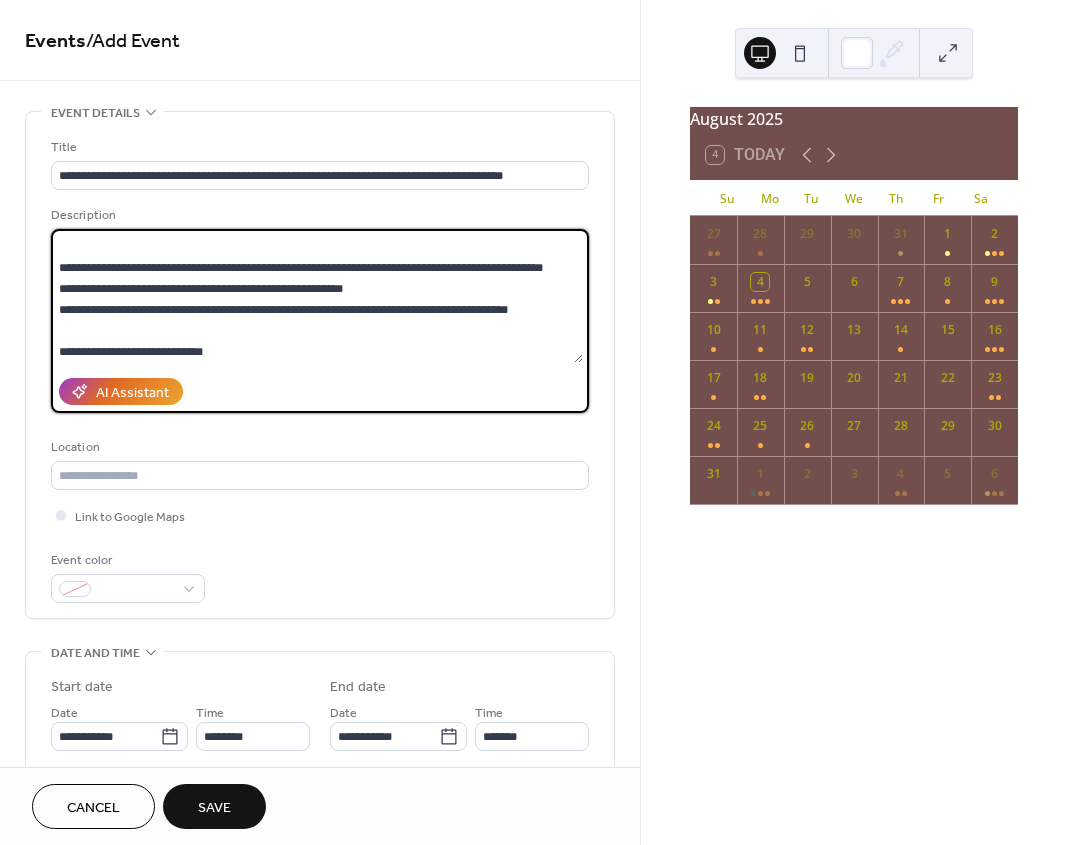 scroll, scrollTop: 144, scrollLeft: 0, axis: vertical 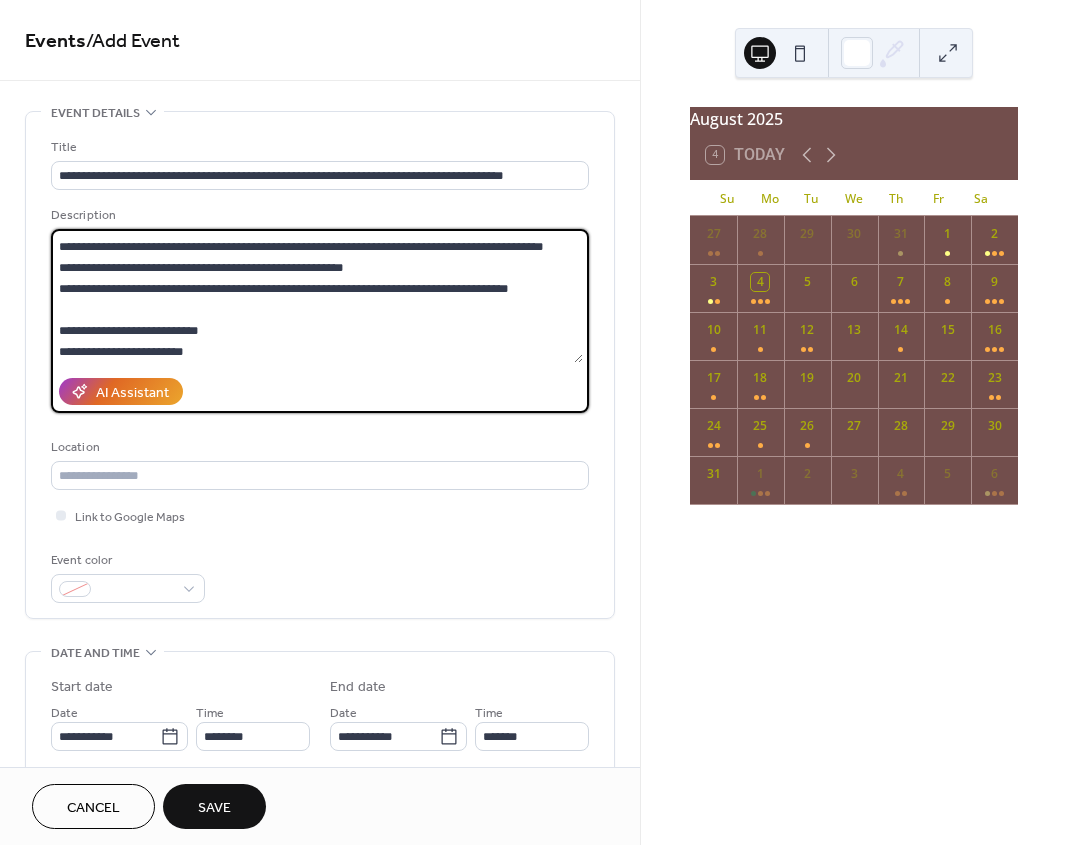 type on "**********" 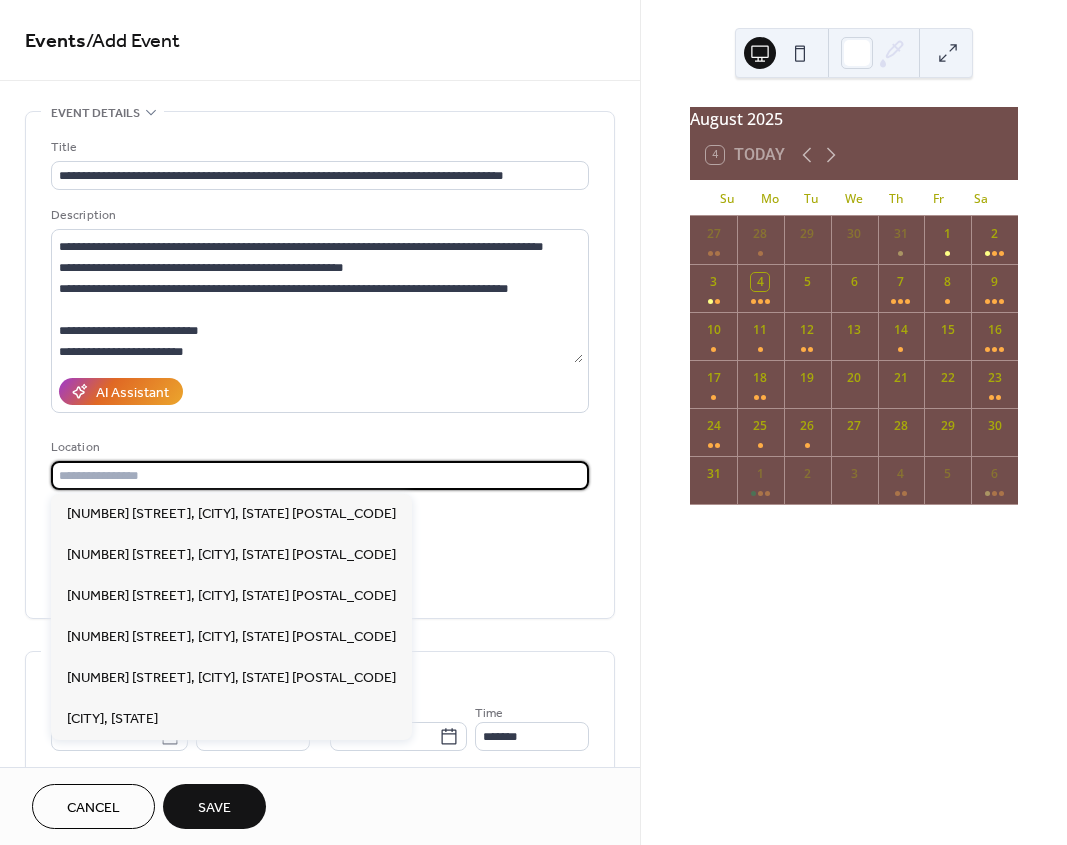click at bounding box center (320, 475) 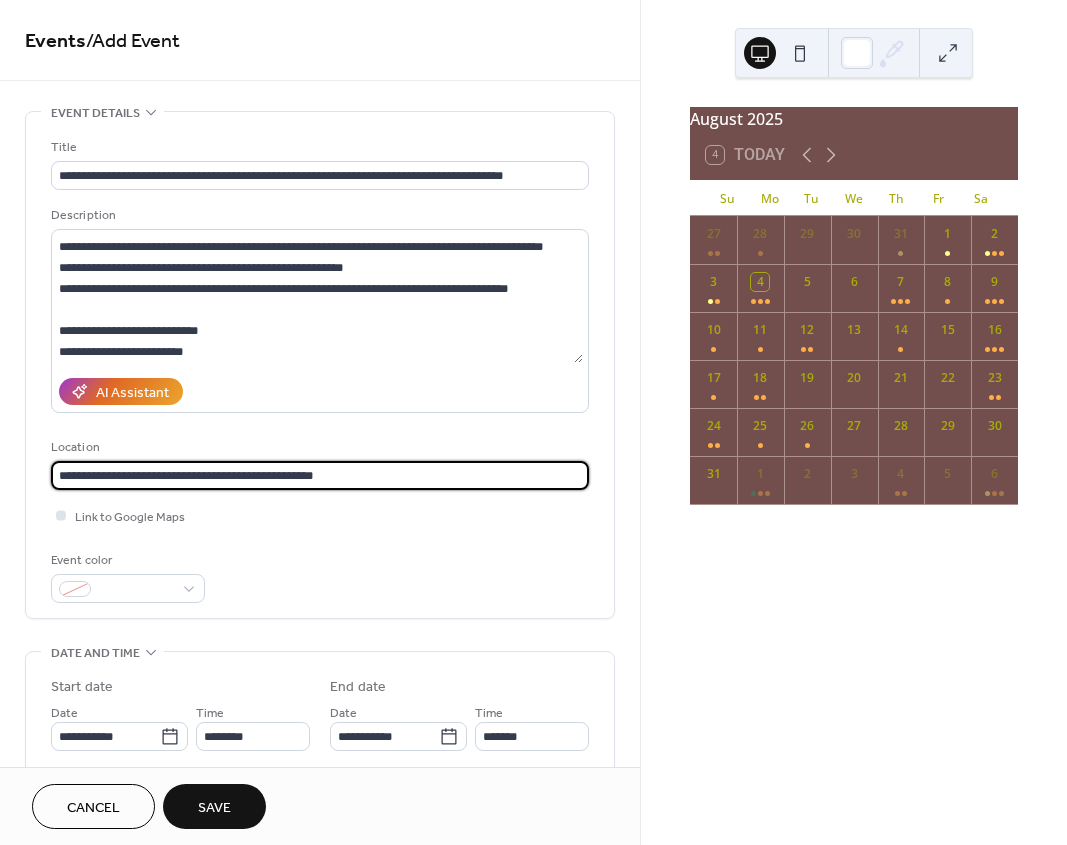 type on "**********" 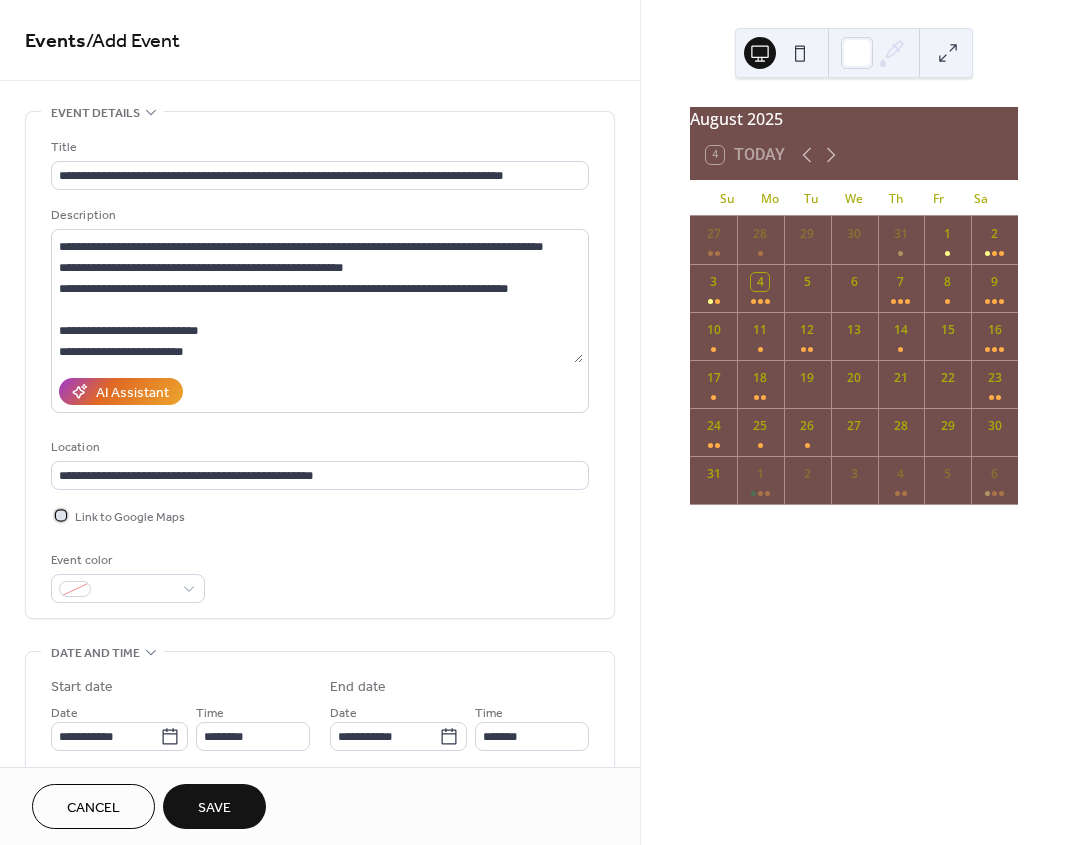 click at bounding box center [61, 515] 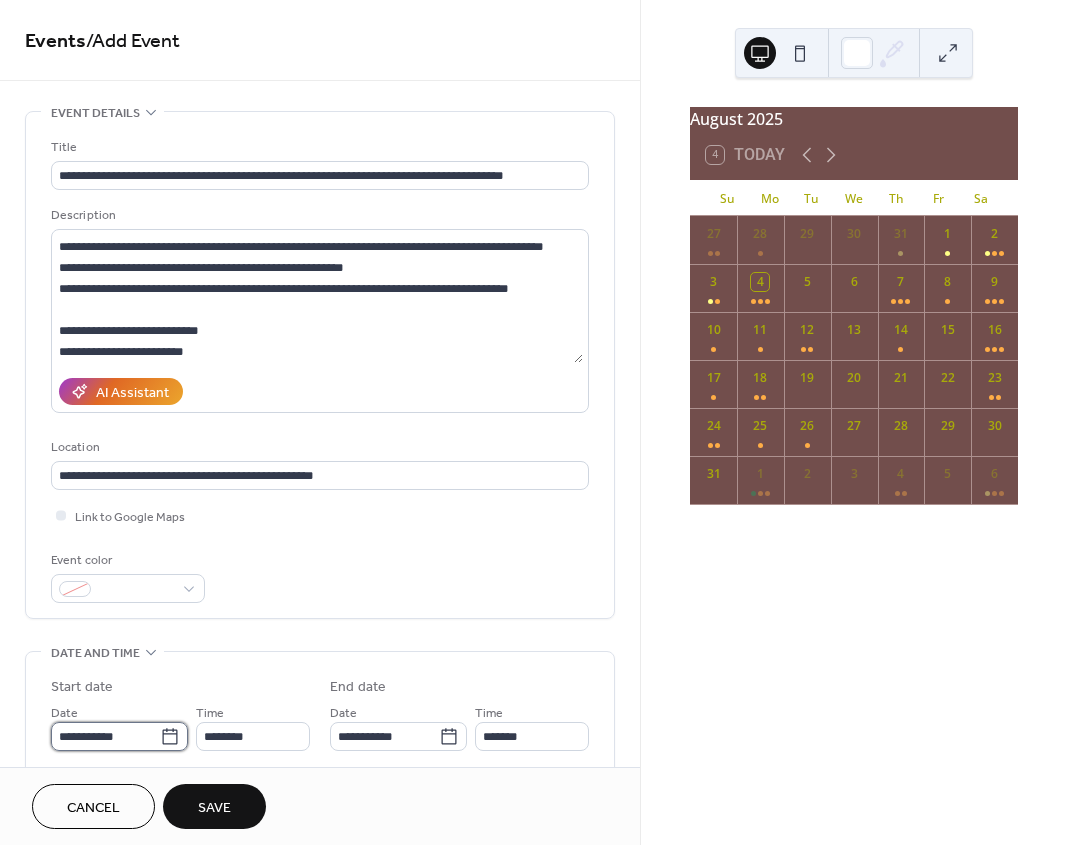 click on "**********" at bounding box center (105, 736) 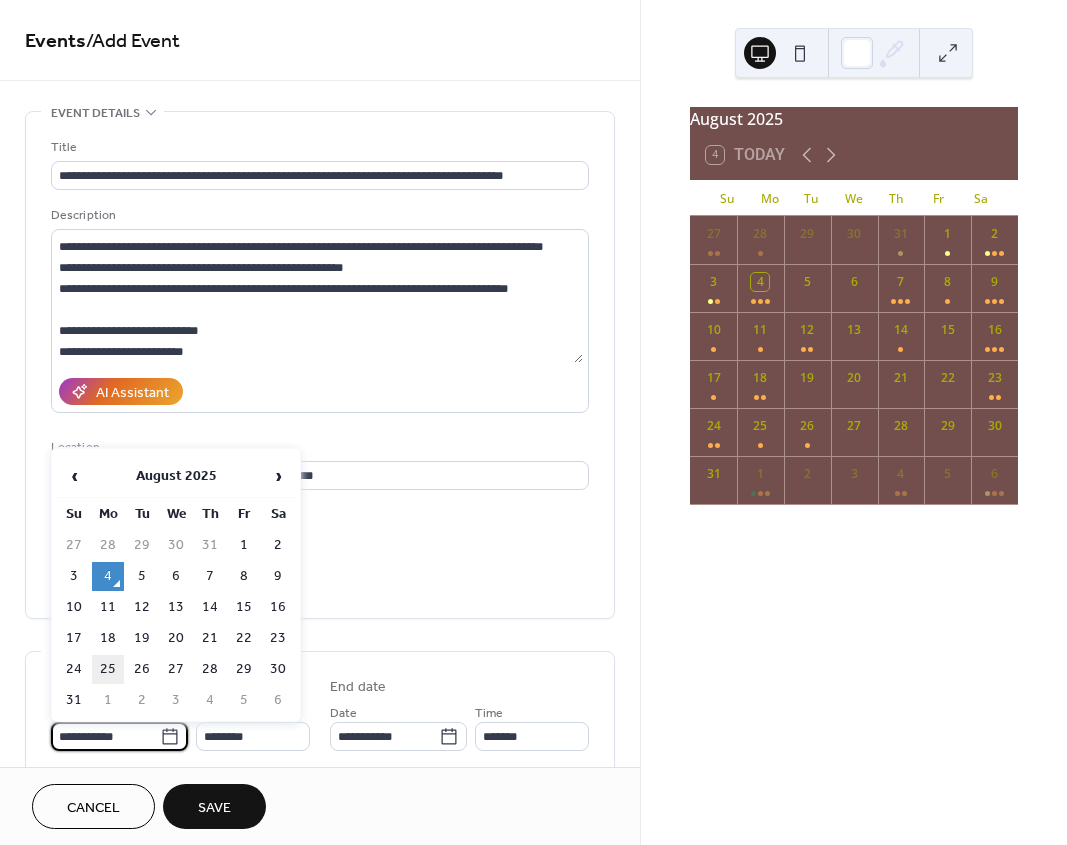 click on "25" at bounding box center [108, 669] 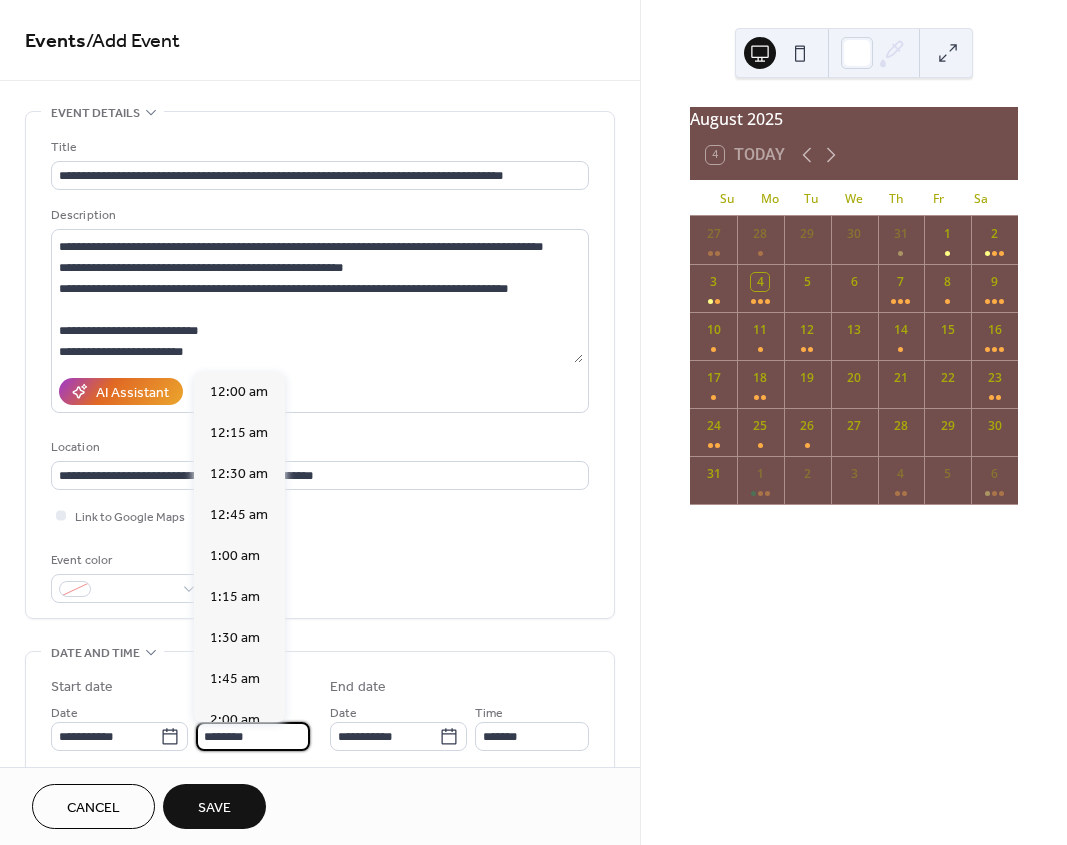 click on "********" at bounding box center (253, 736) 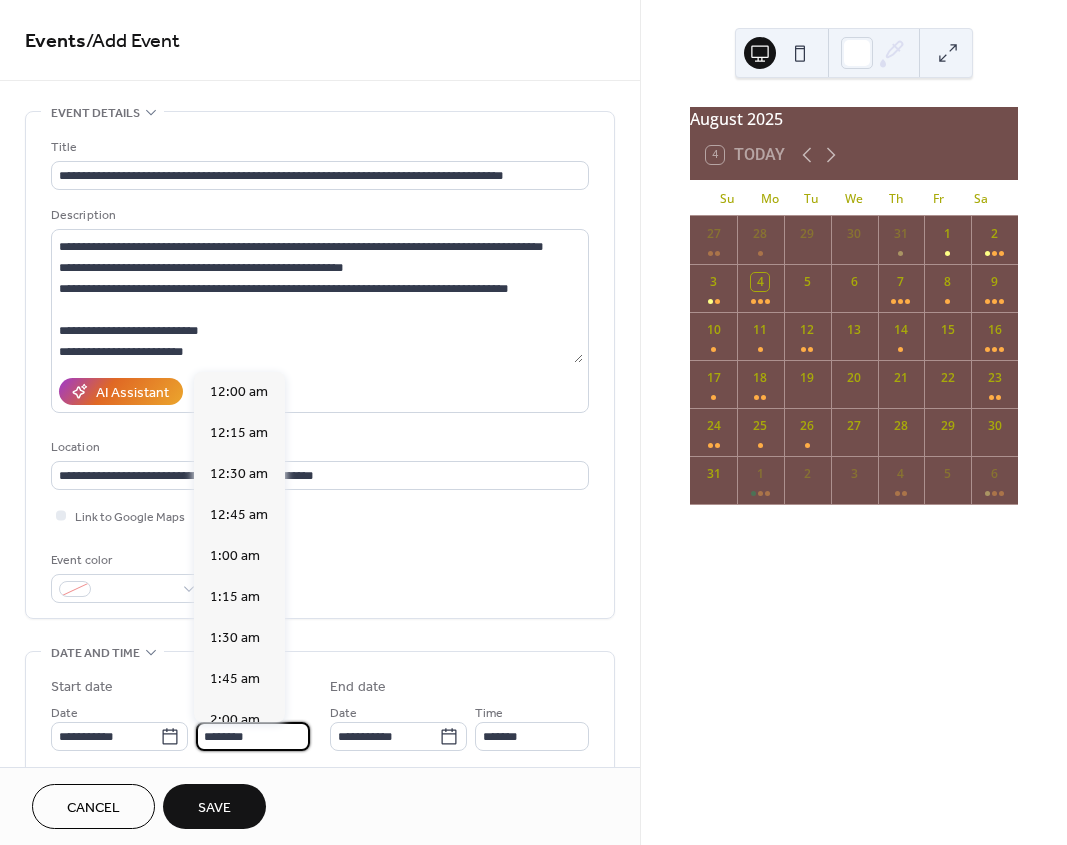 scroll, scrollTop: 1968, scrollLeft: 0, axis: vertical 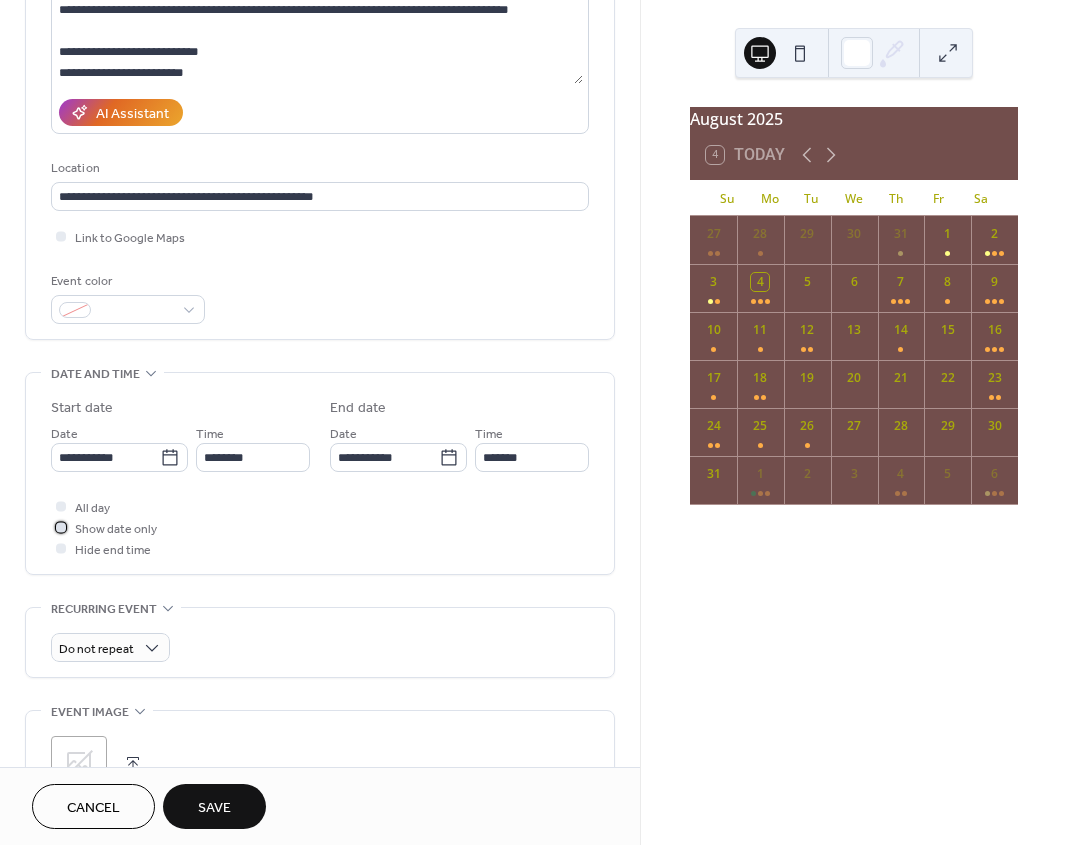 click at bounding box center (61, 527) 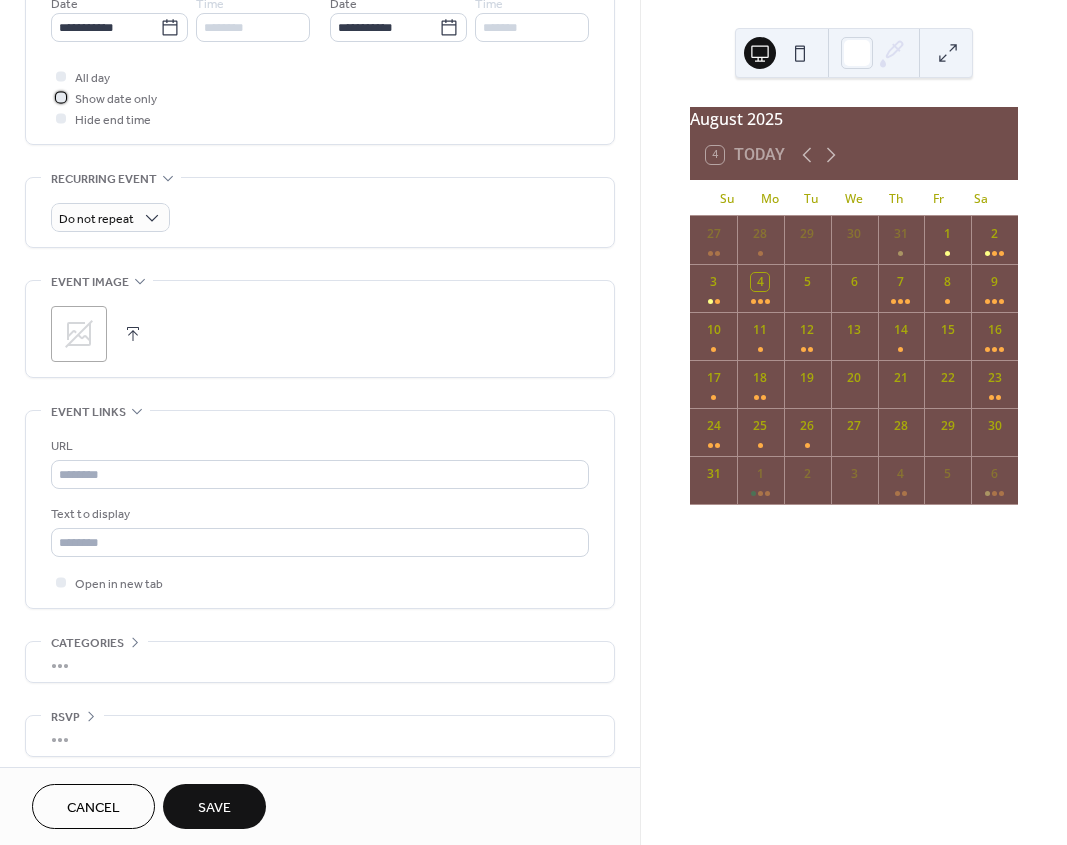 scroll, scrollTop: 719, scrollLeft: 0, axis: vertical 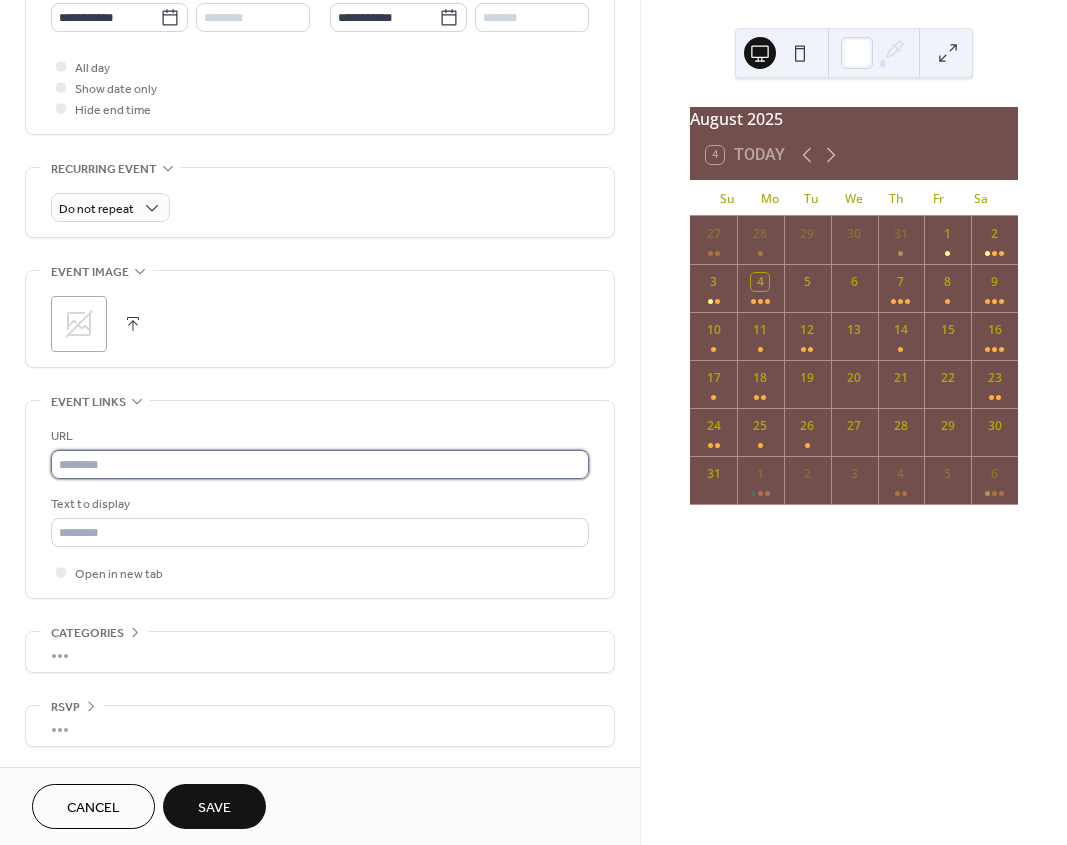 click at bounding box center (320, 464) 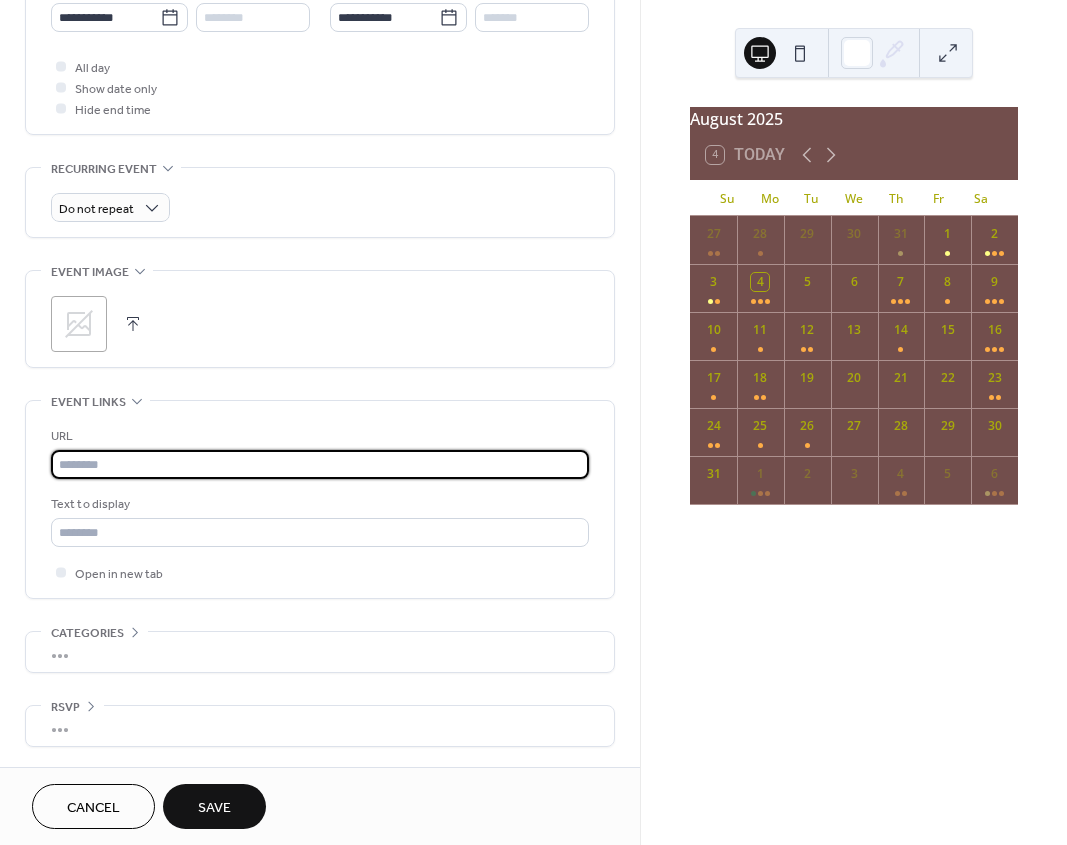 paste on "**********" 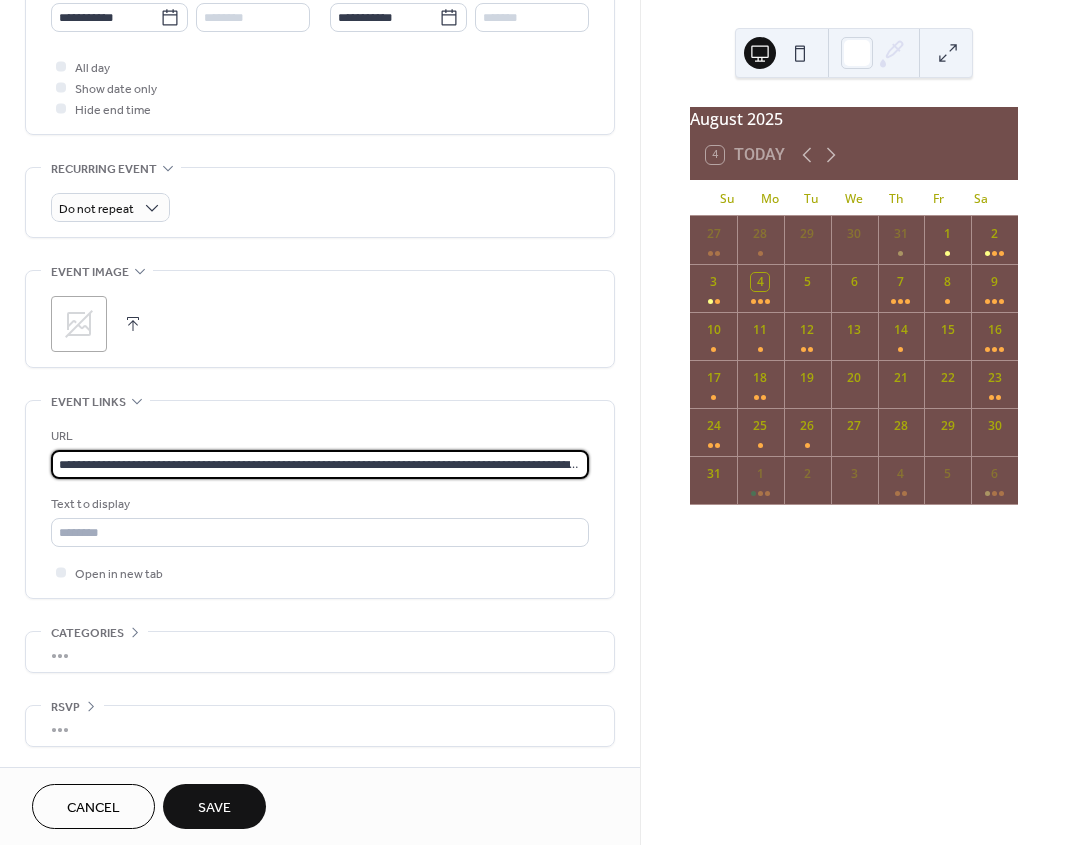 scroll, scrollTop: 0, scrollLeft: 127, axis: horizontal 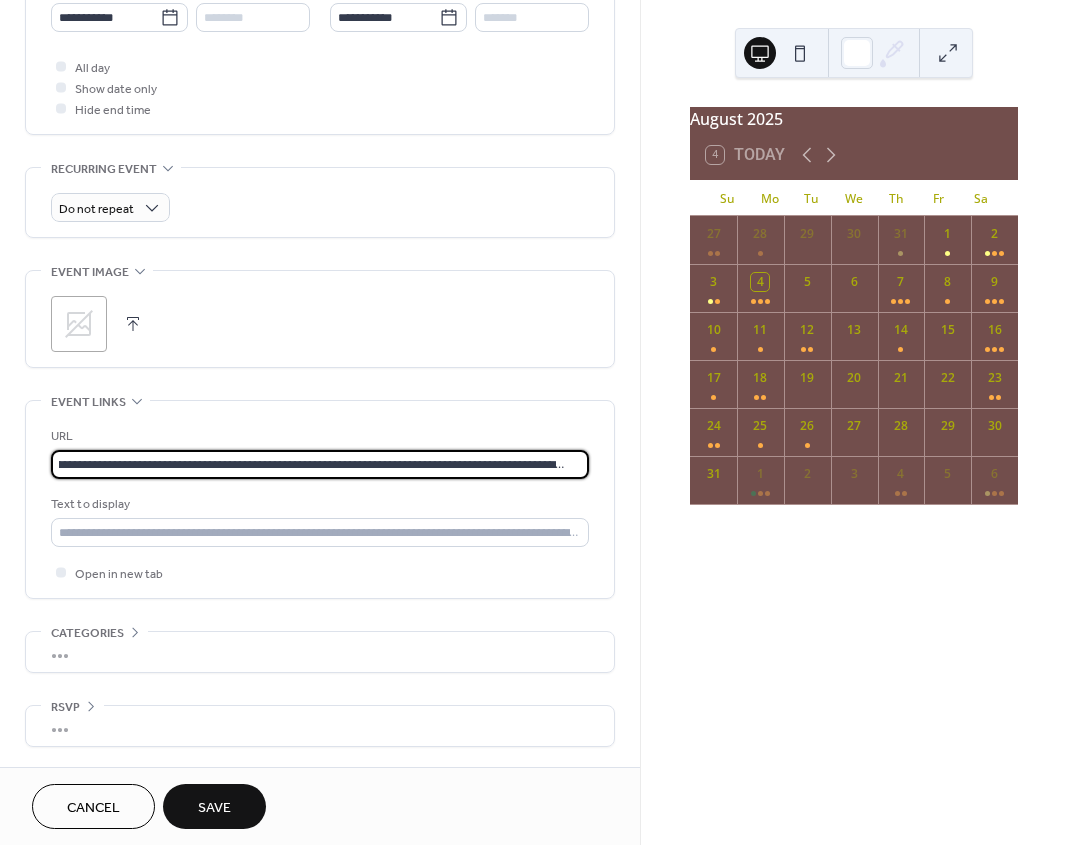type on "**********" 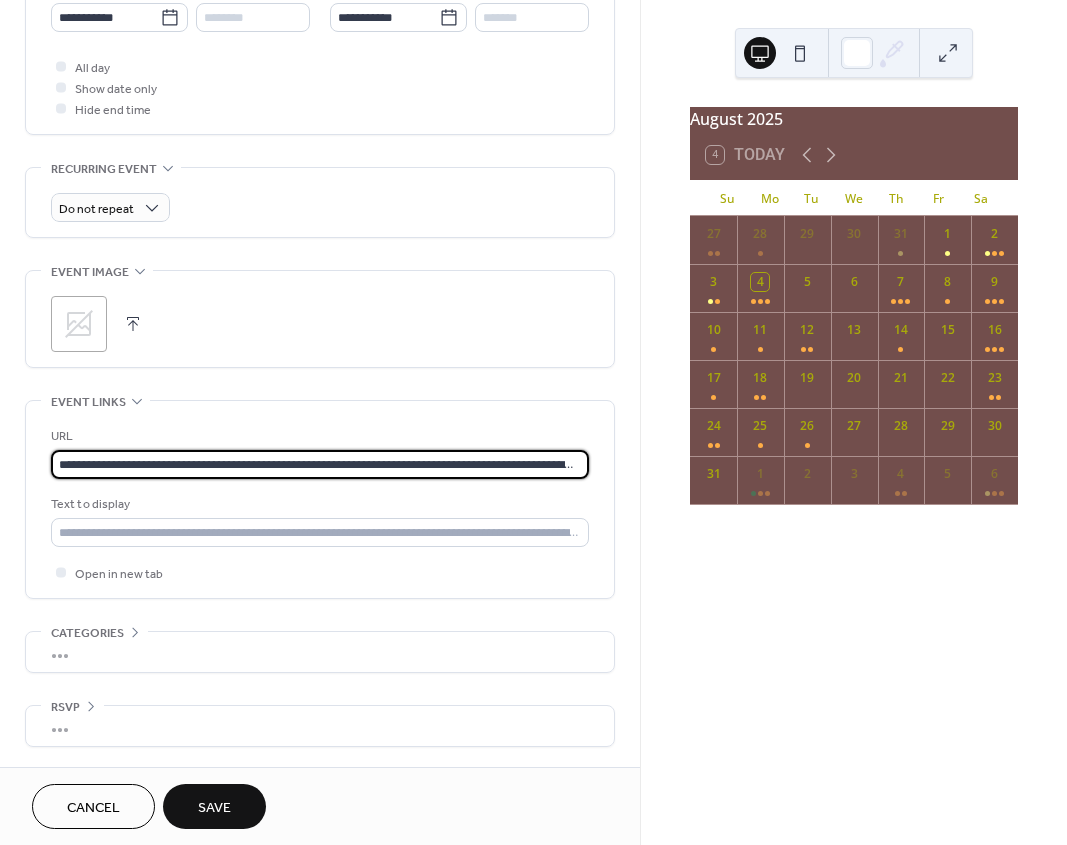 click on "Save" at bounding box center [214, 806] 